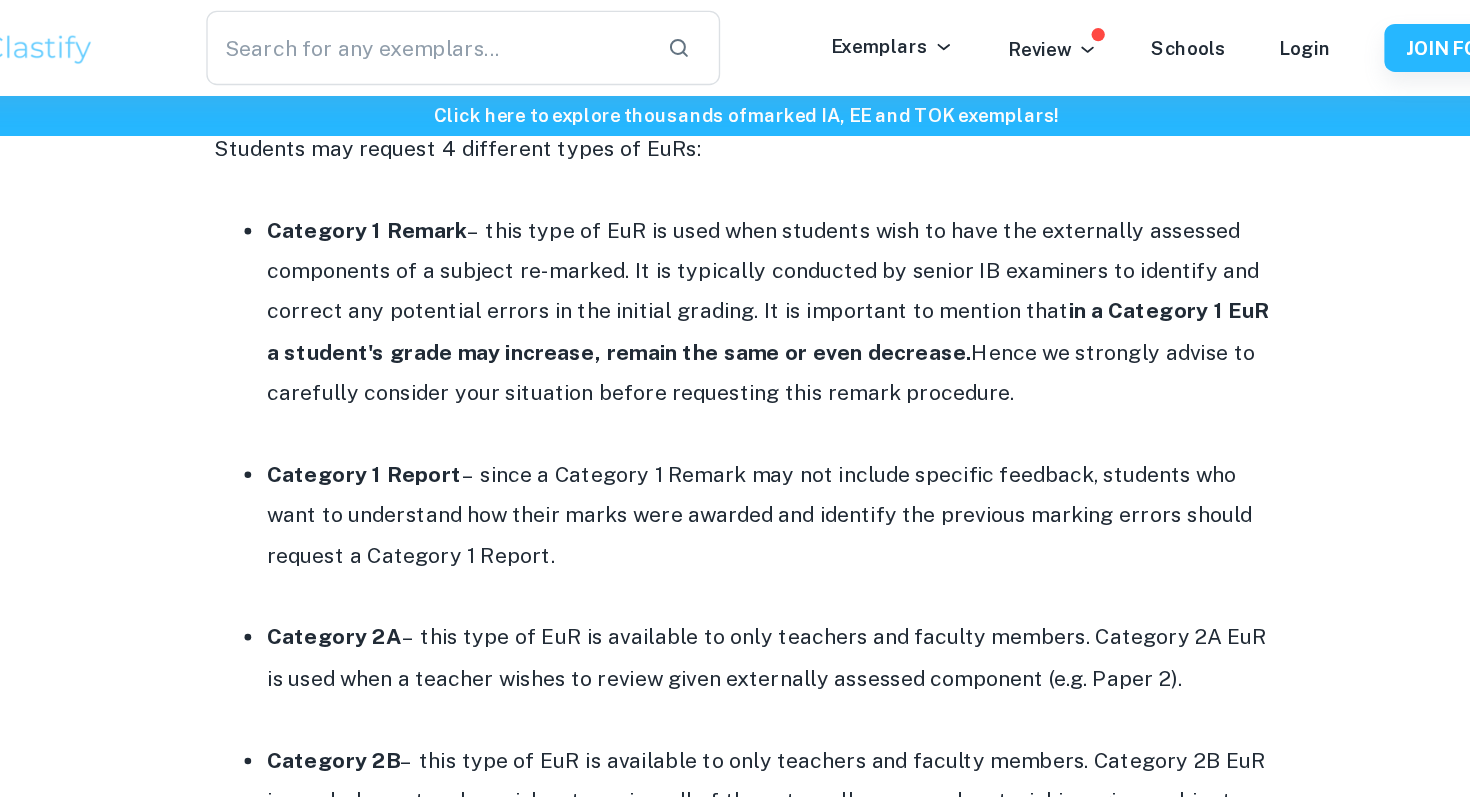 scroll, scrollTop: 1259, scrollLeft: 0, axis: vertical 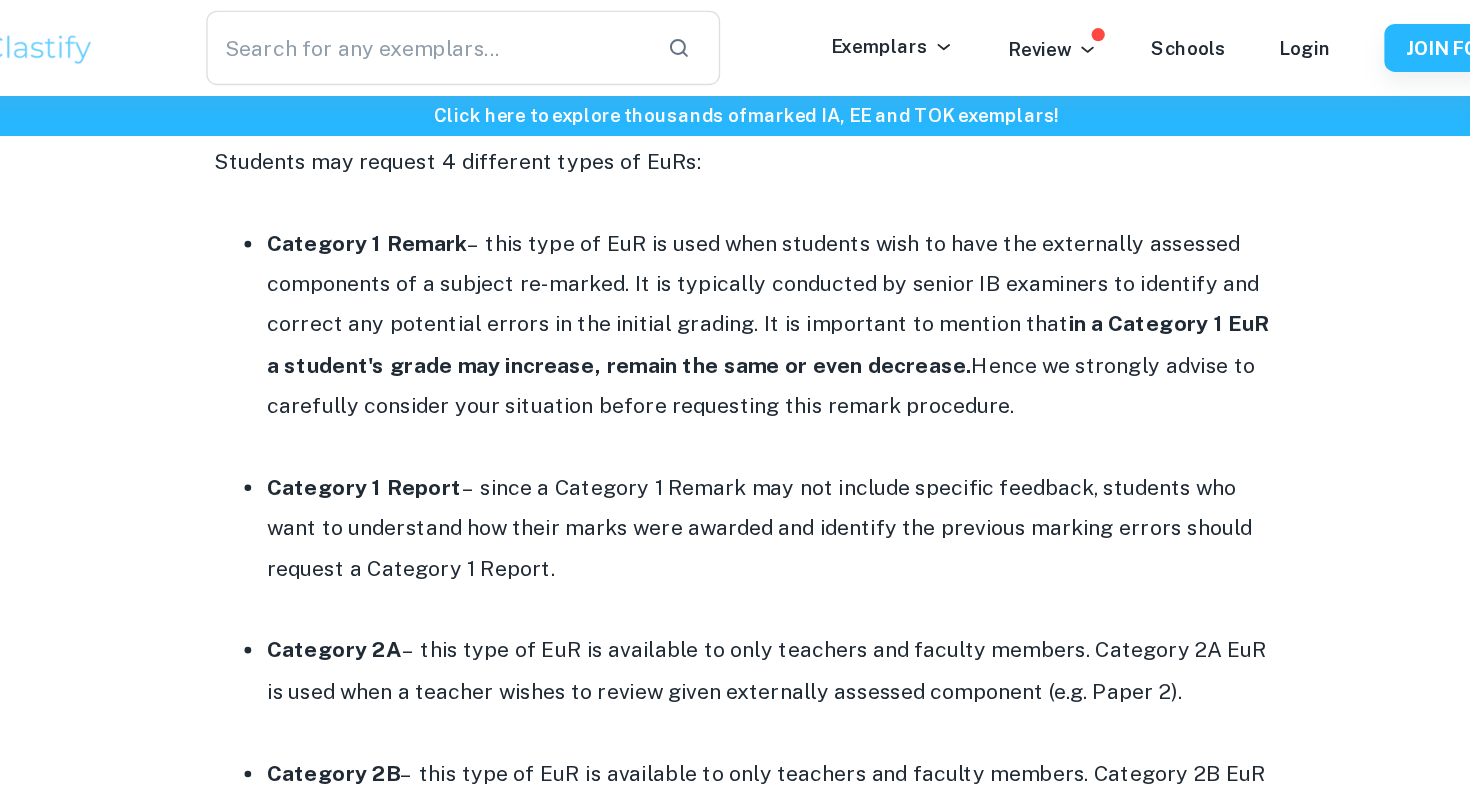 click on "in a Category 1 EuR a student's grade may increase, remain the same or even decrease." at bounding box center [751, 258] 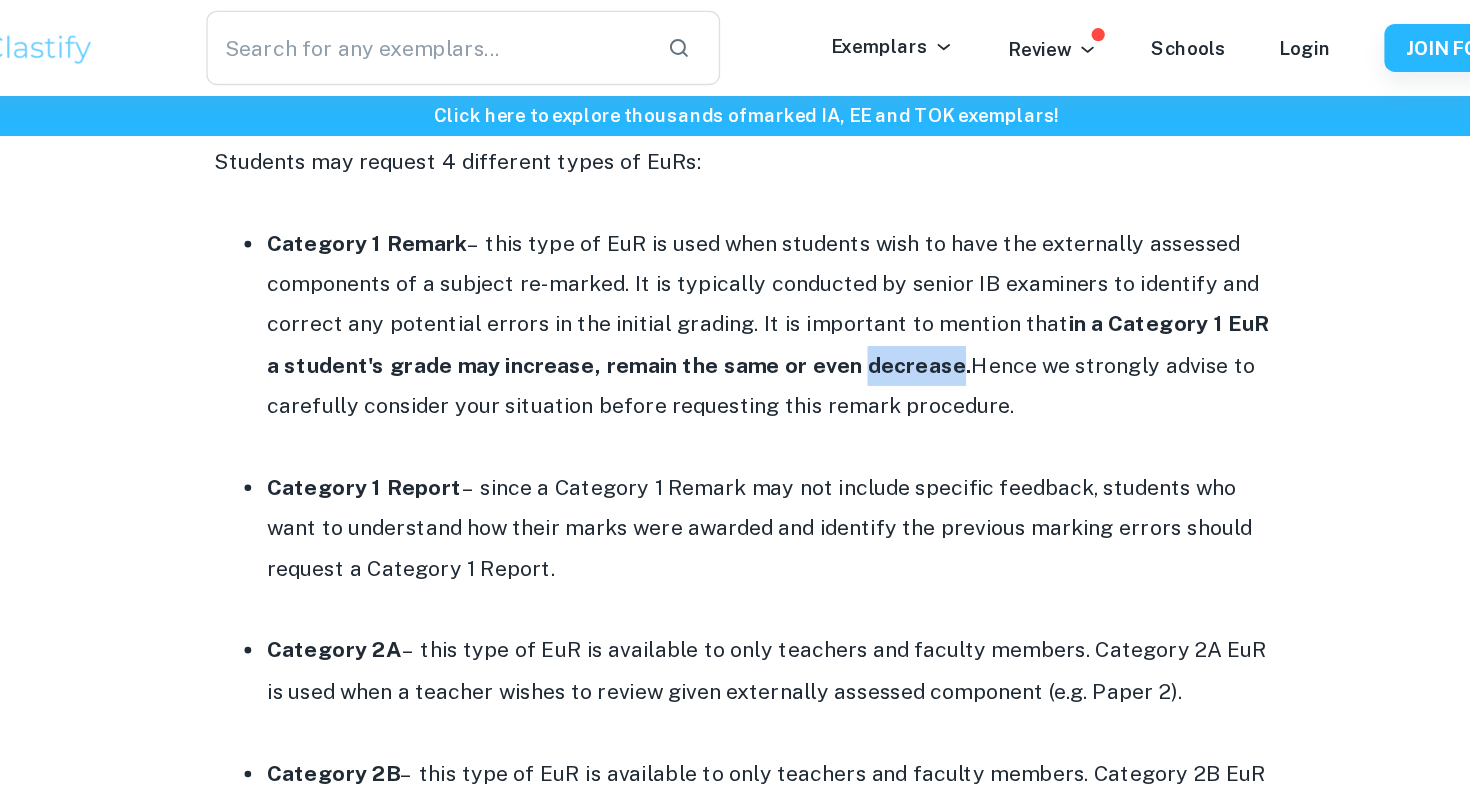 click on "in a Category 1 EuR a student's grade may increase, remain the same or even decrease." at bounding box center (751, 258) 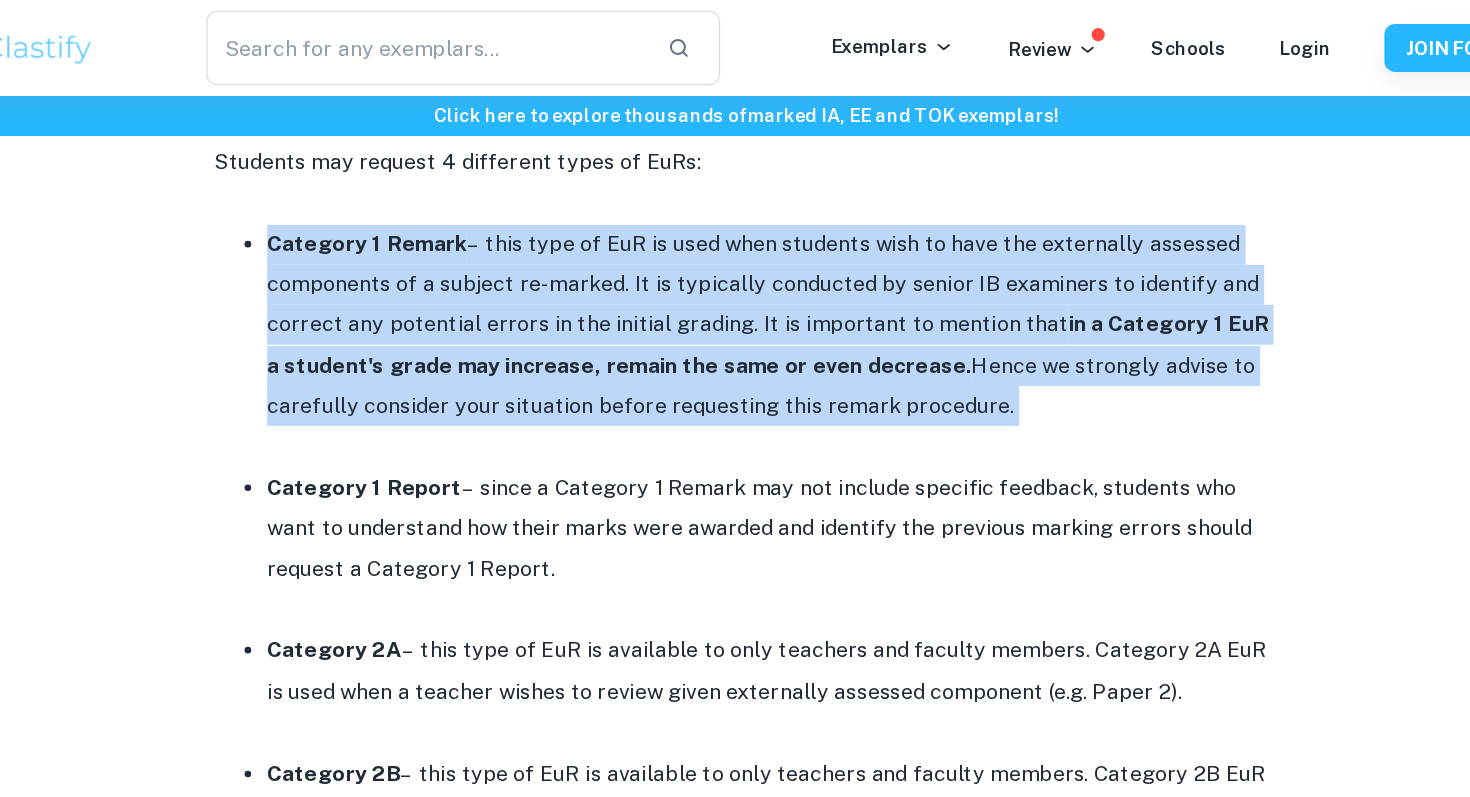 click on "in a Category 1 EuR a student's grade may increase, remain the same or even decrease." at bounding box center [751, 258] 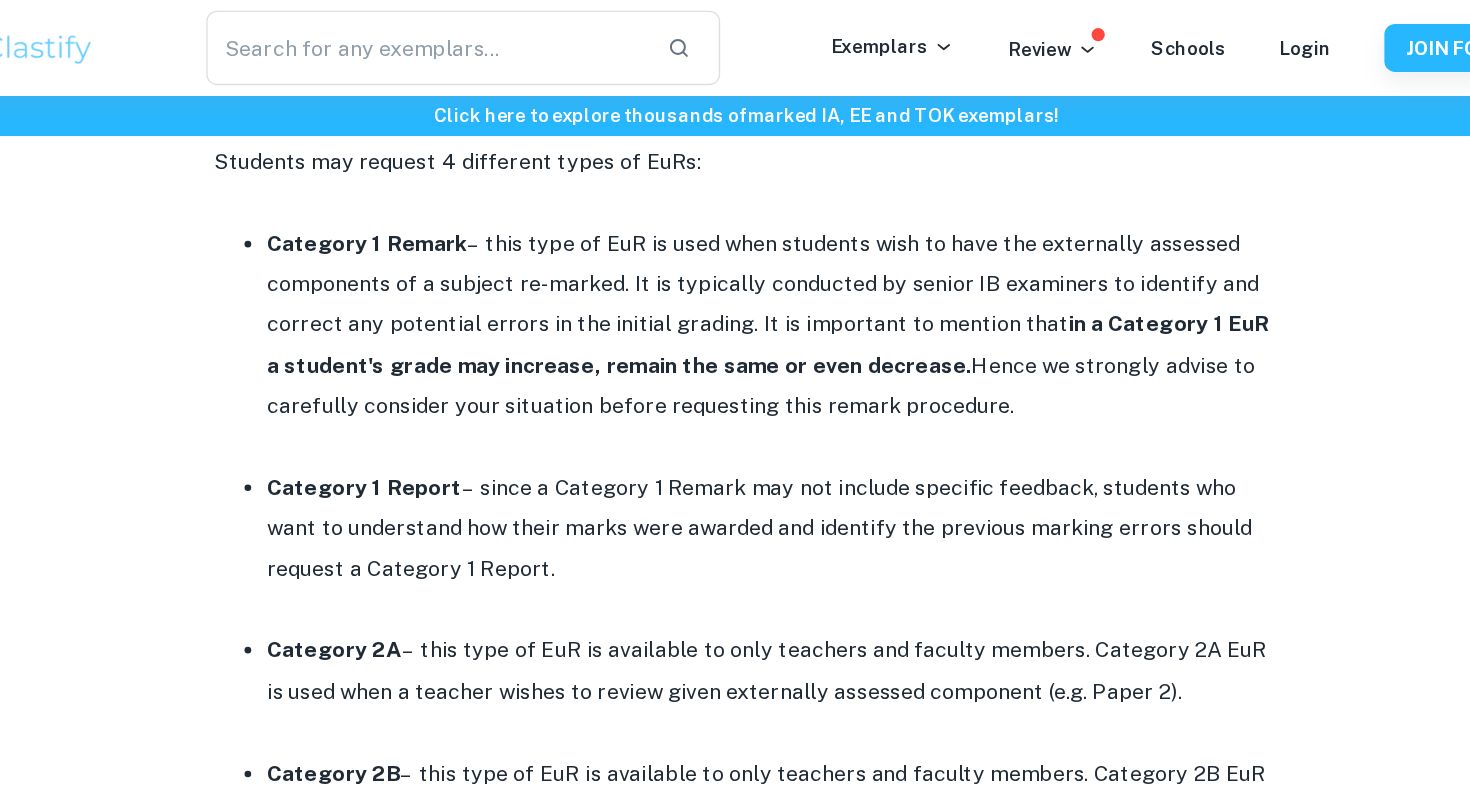 click at bounding box center [755, 335] 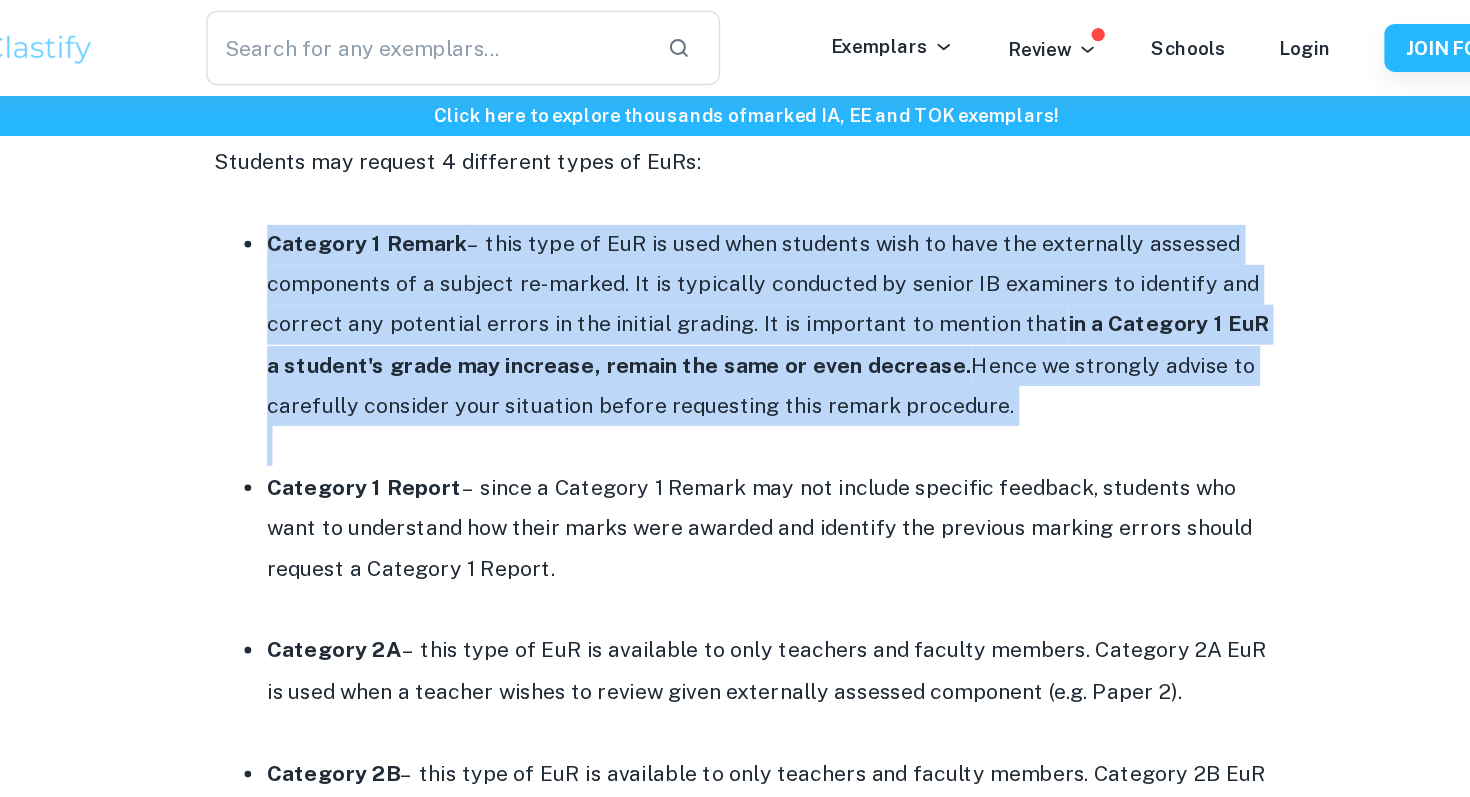 drag, startPoint x: 817, startPoint y: 294, endPoint x: 813, endPoint y: 217, distance: 77.10383 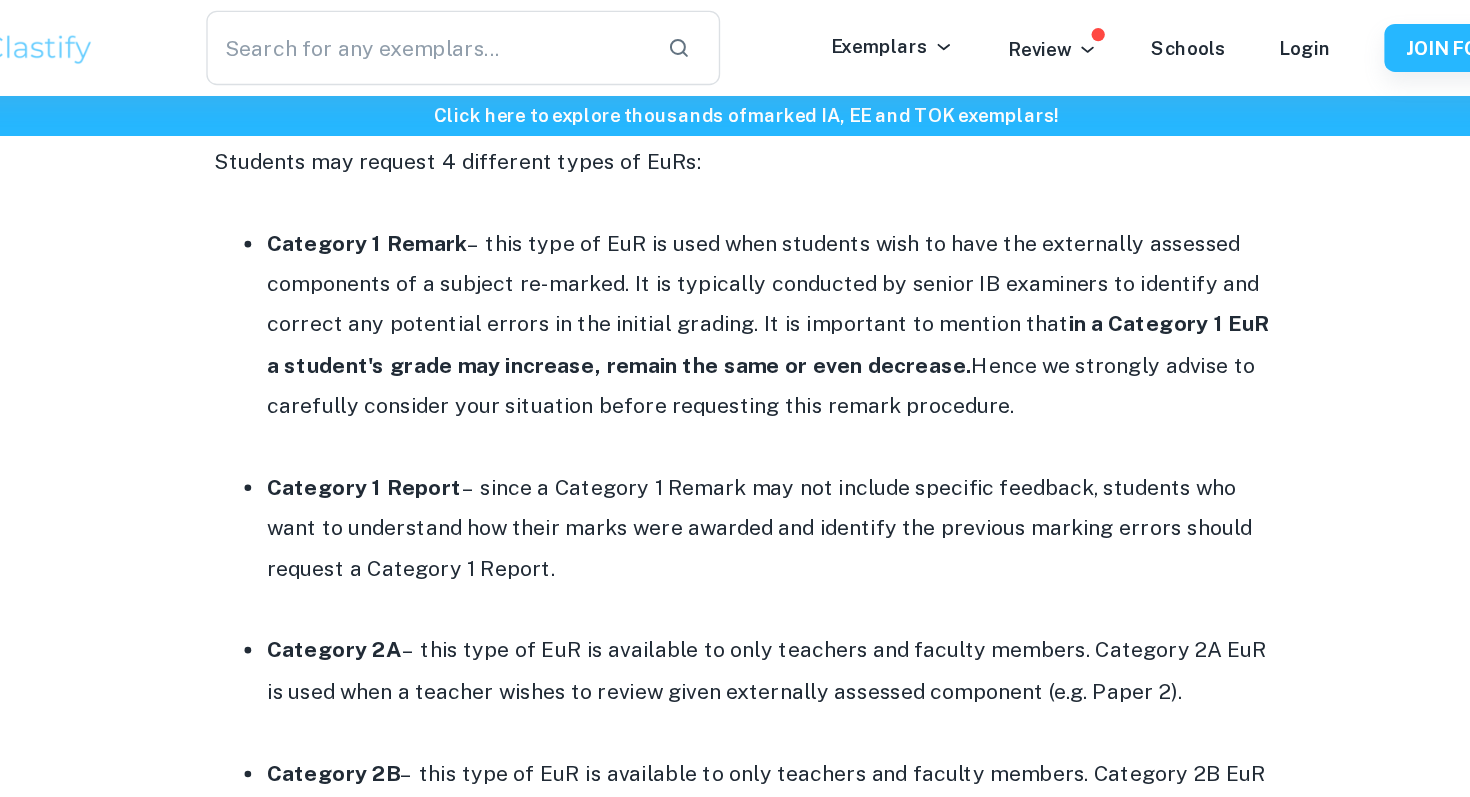 click on "Category 1 Remark   –  this type of EuR is used when students wish to have the externally assessed components of a subject re-marked. It is typically conducted by senior IB examiners to identify and correct any potential errors in the initial grading. It is important to mention that  in a Category 1 EuR a student's grade may increase, remain the same or even decrease.  Hence we strongly advise to carefully consider your situation before requesting this remark procedure." at bounding box center [755, 245] 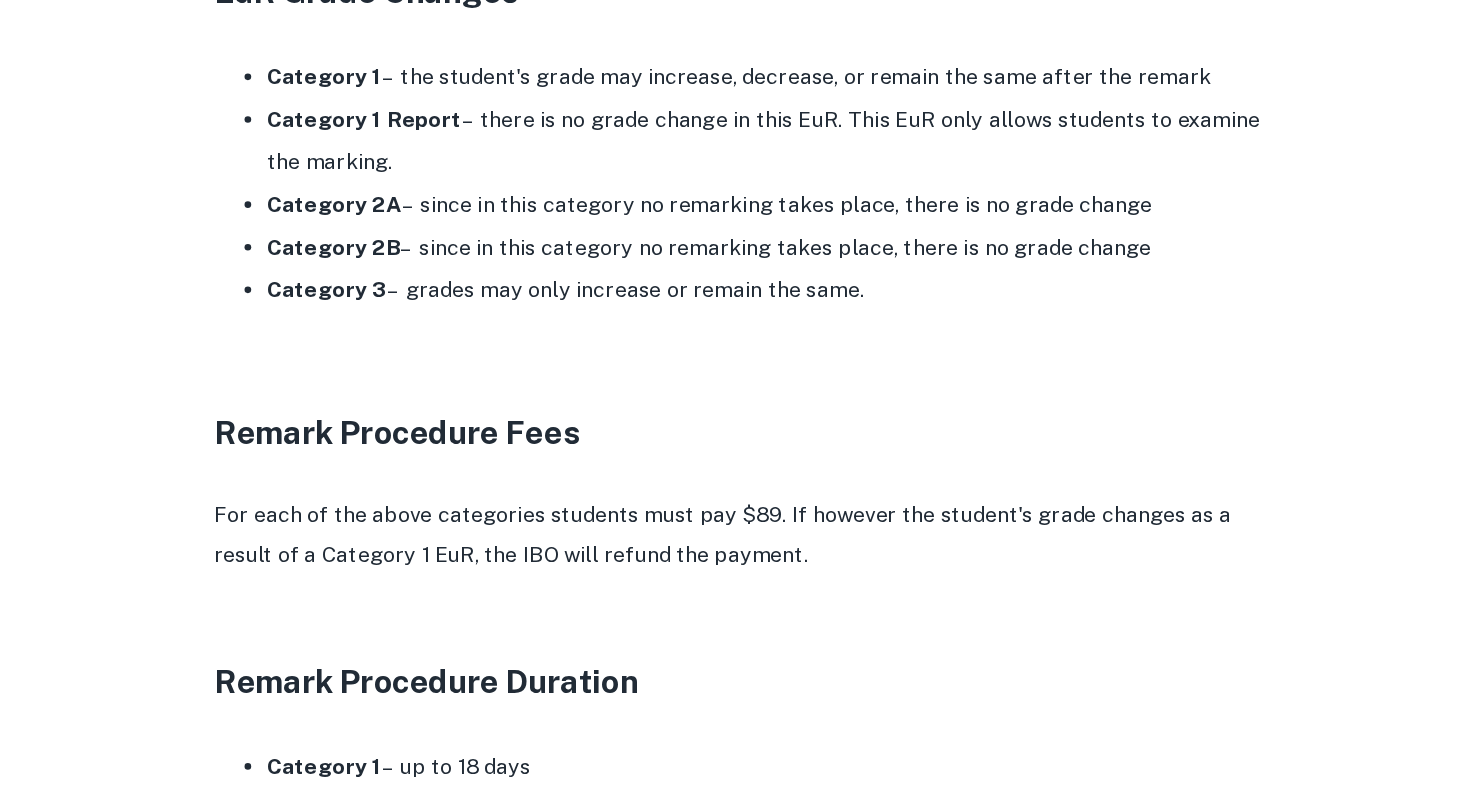 scroll, scrollTop: 1937, scrollLeft: 0, axis: vertical 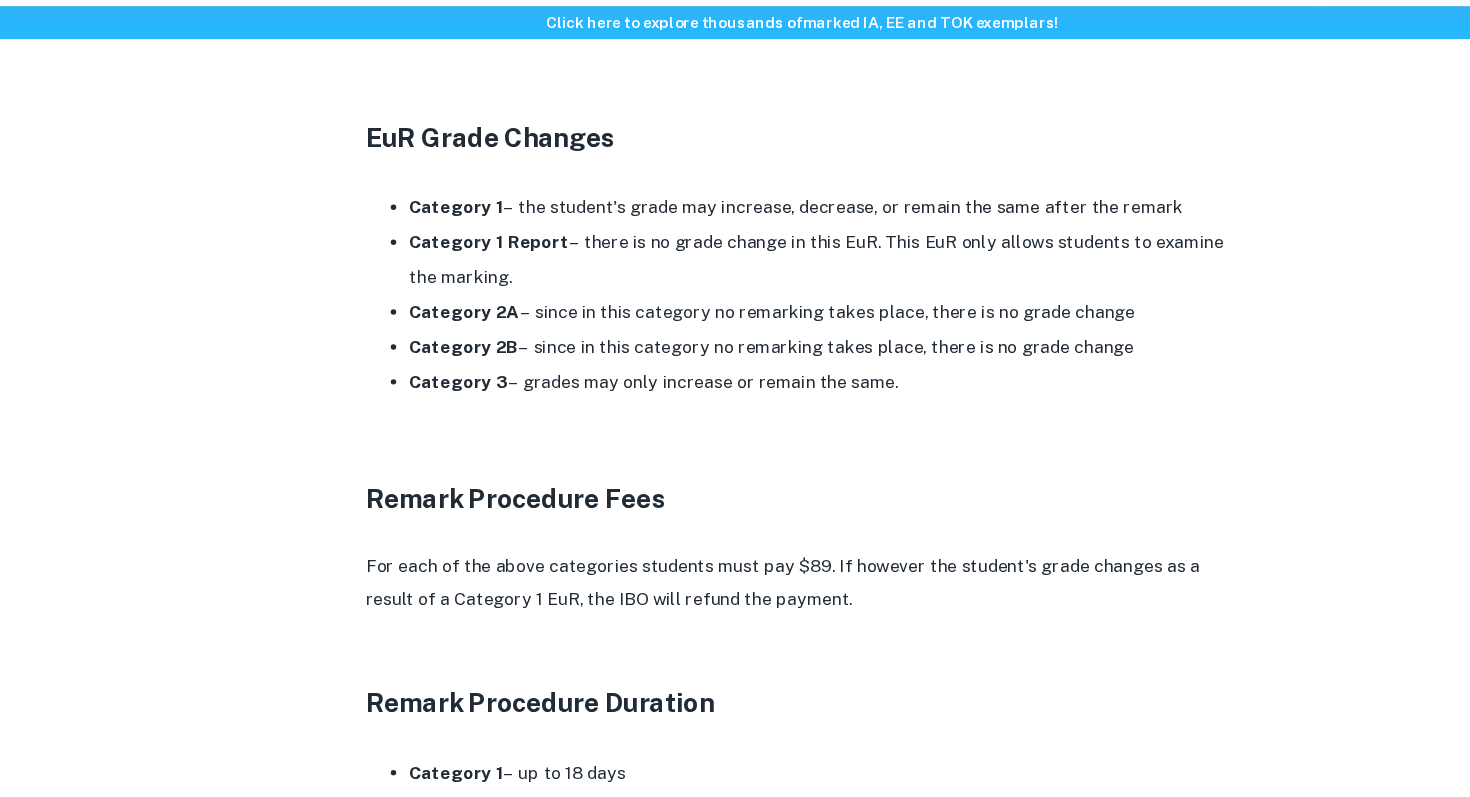 click on "For each of the above categories students must pay $89. If however the student's grade changes as a result of a Category 1 EuR, the IBO will refund the payment." at bounding box center (735, 601) 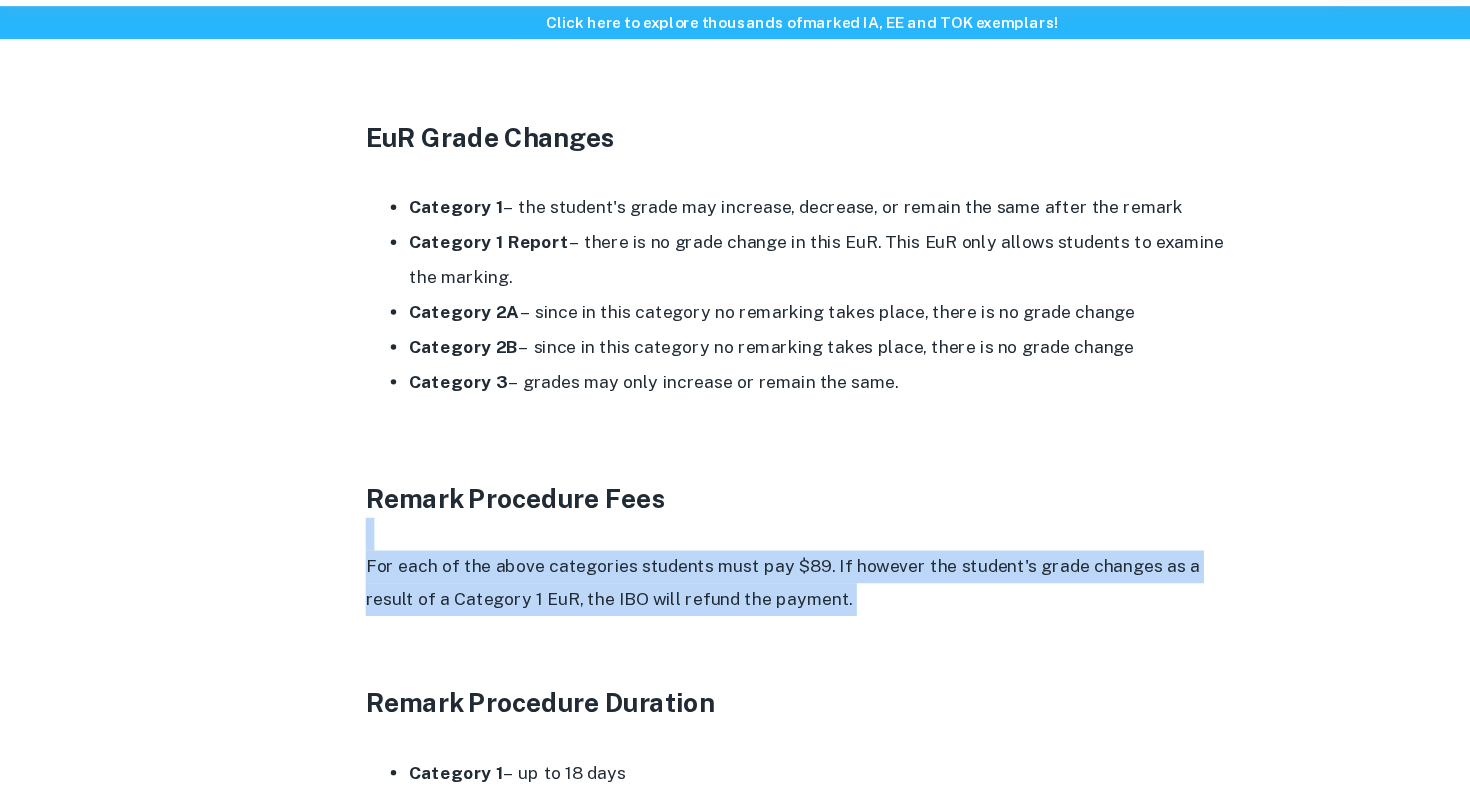 drag, startPoint x: 963, startPoint y: 534, endPoint x: 938, endPoint y: 500, distance: 42.201897 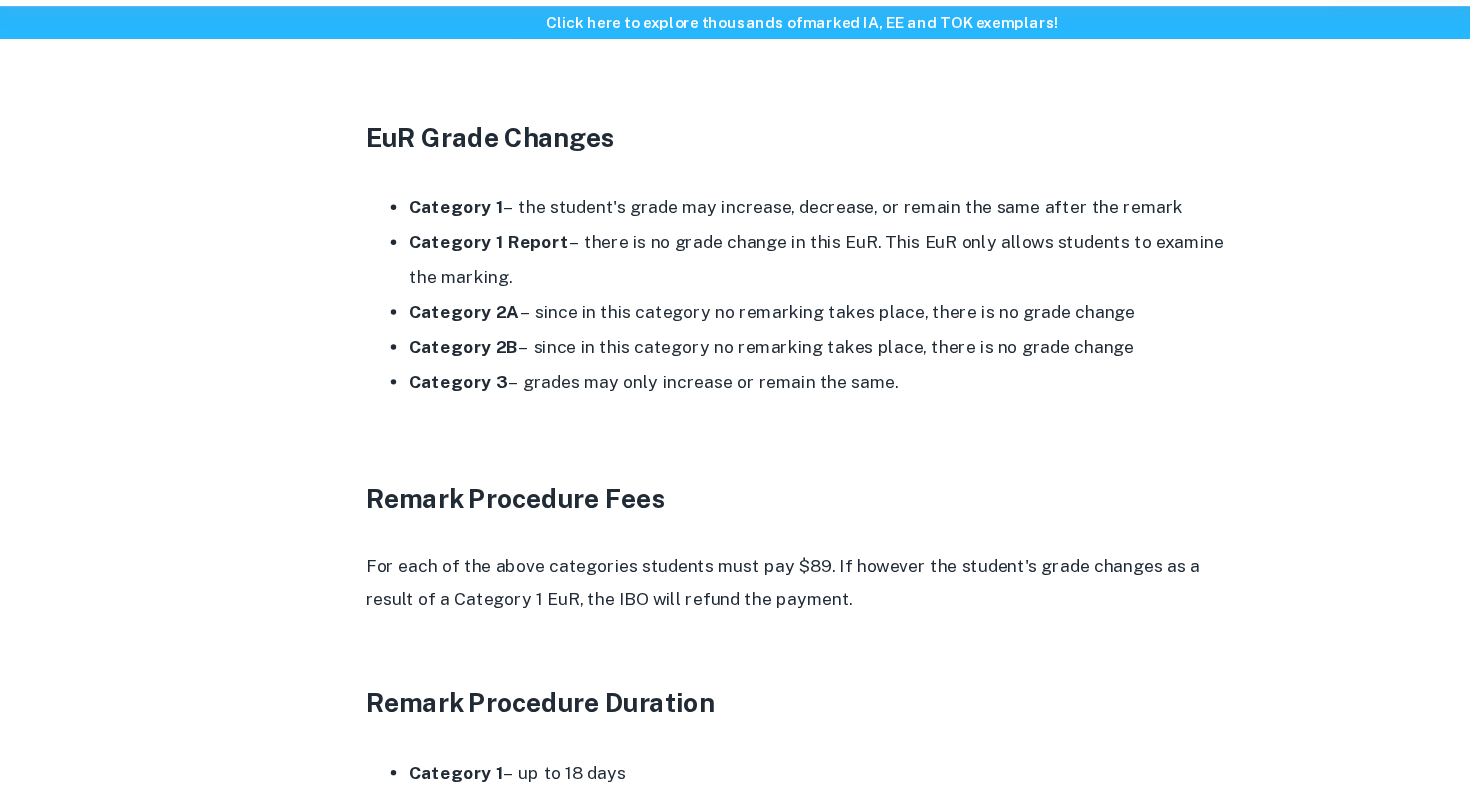 click at bounding box center (735, 556) 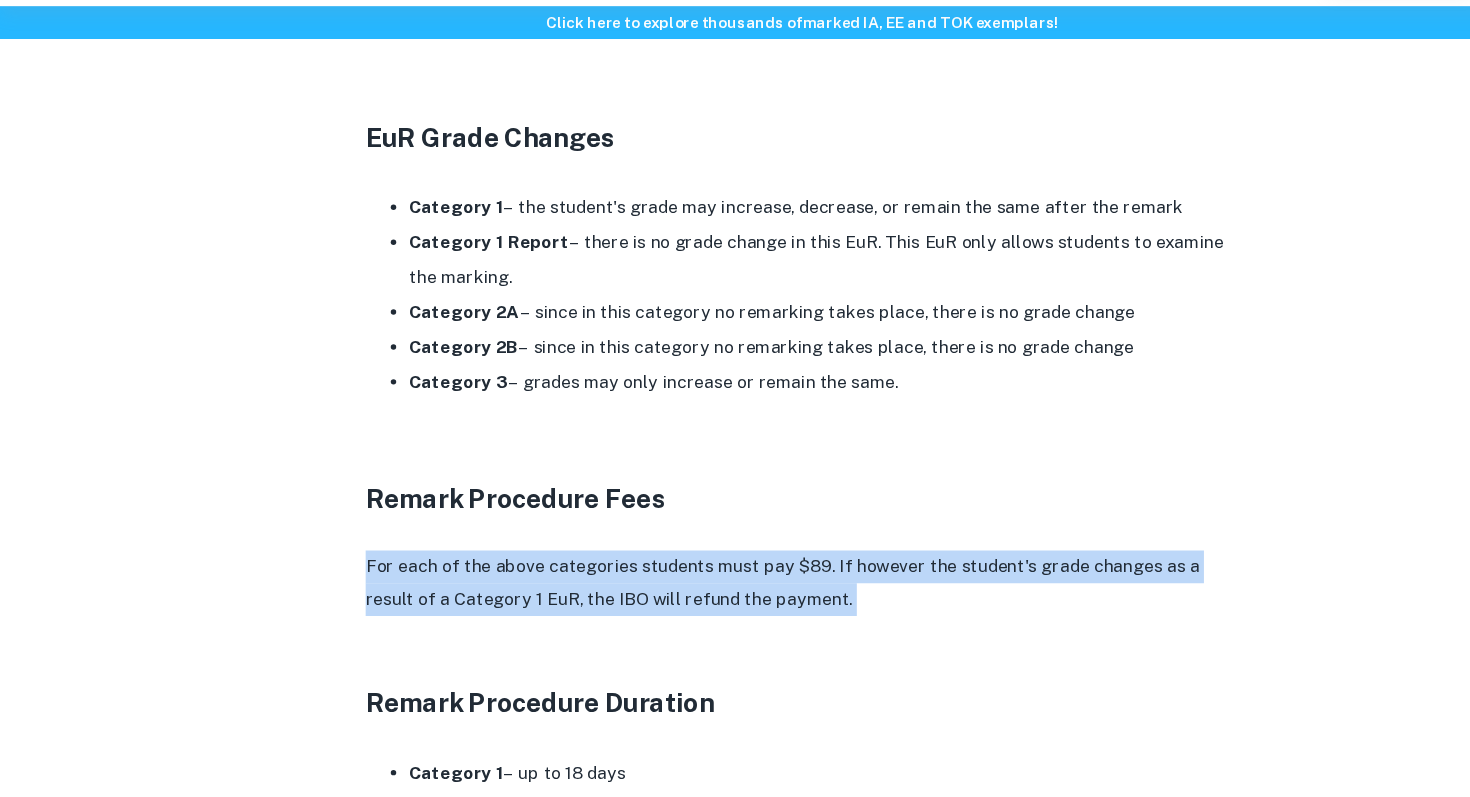 drag, startPoint x: 936, startPoint y: 494, endPoint x: 933, endPoint y: 547, distance: 53.08484 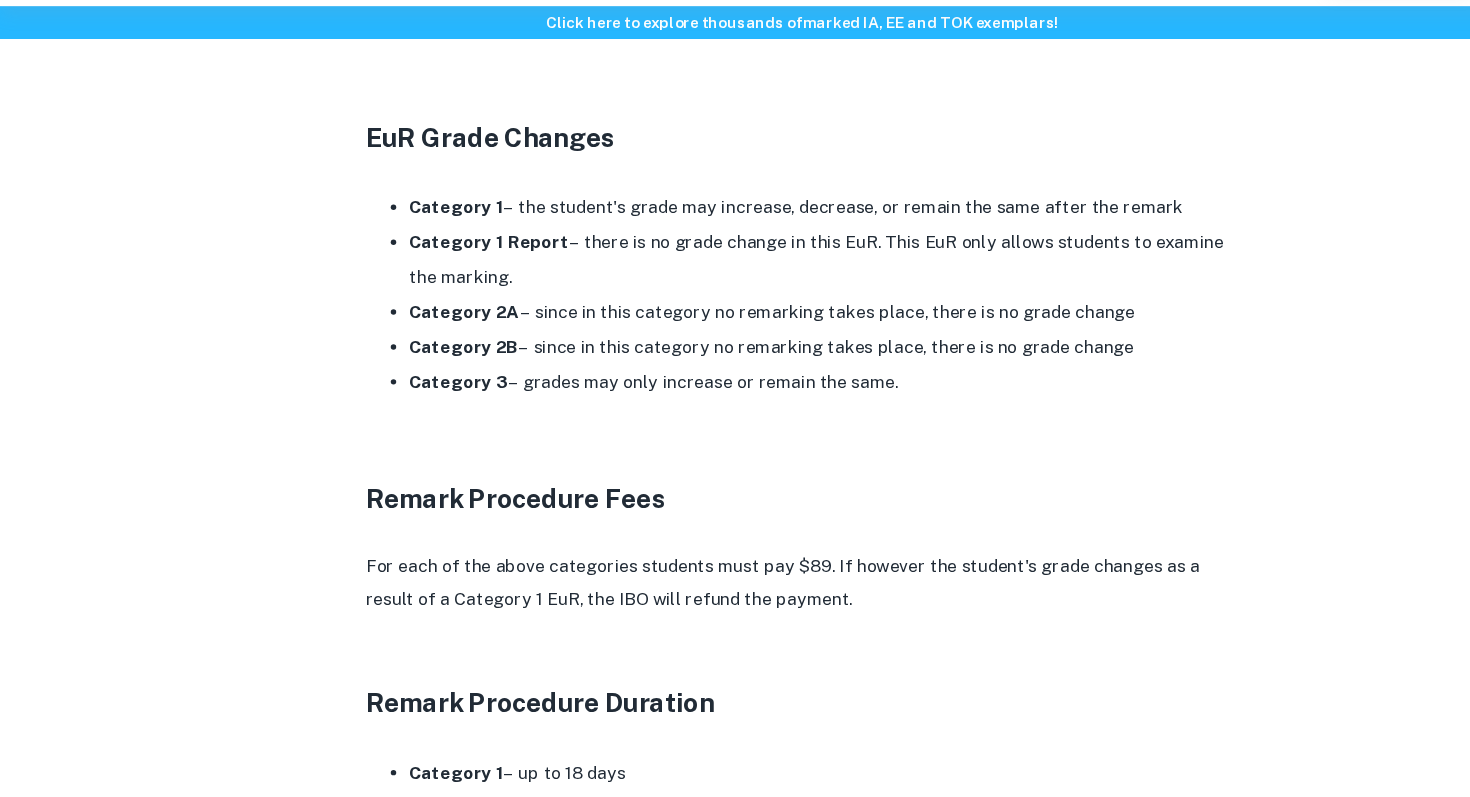 click on "For each of the above categories students must pay $89. If however the student's grade changes as a result of a Category 1 EuR, the IBO will refund the payment." at bounding box center [735, 601] 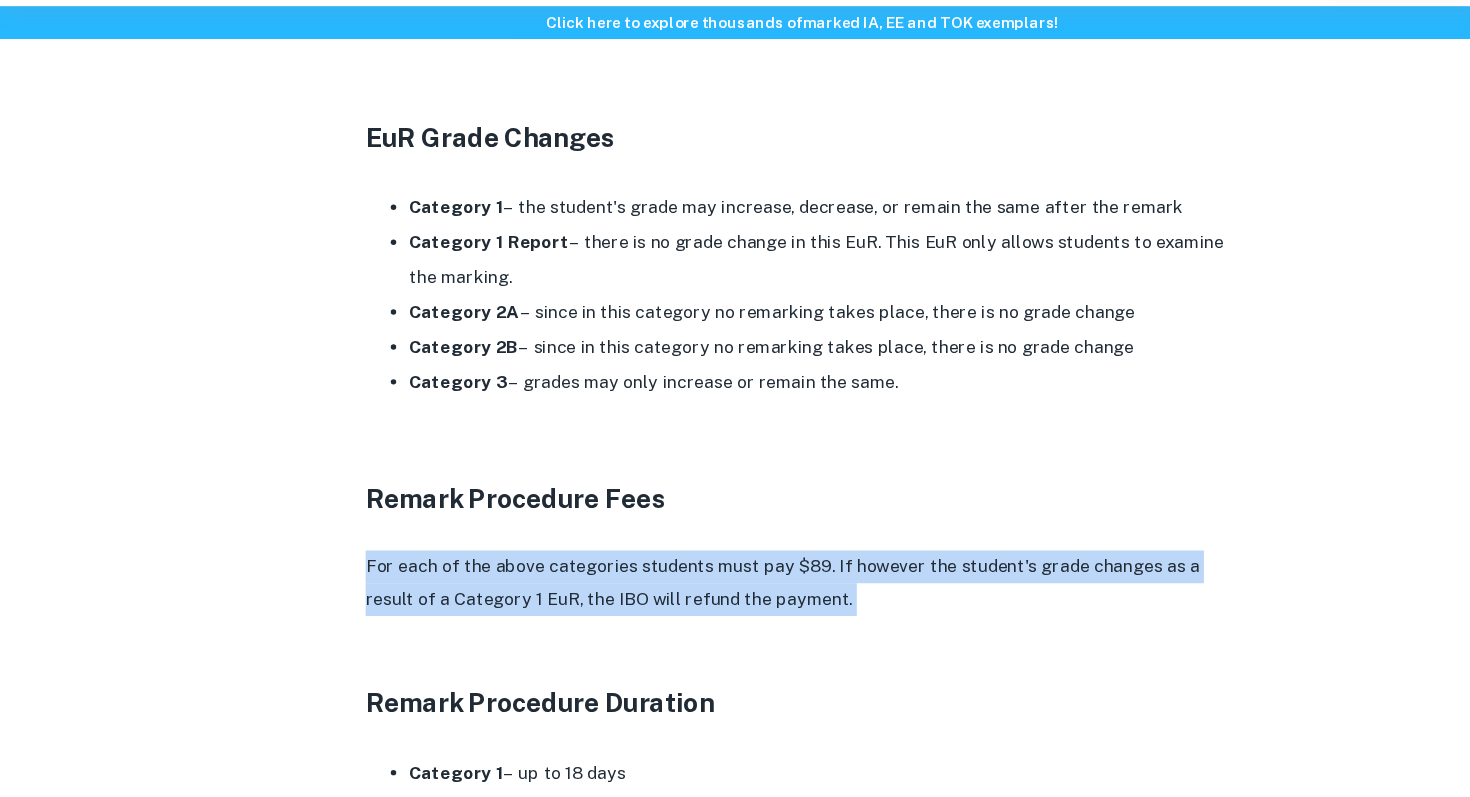 click on "For each of the above categories students must pay $89. If however the student's grade changes as a result of a Category 1 EuR, the IBO will refund the payment." at bounding box center [735, 601] 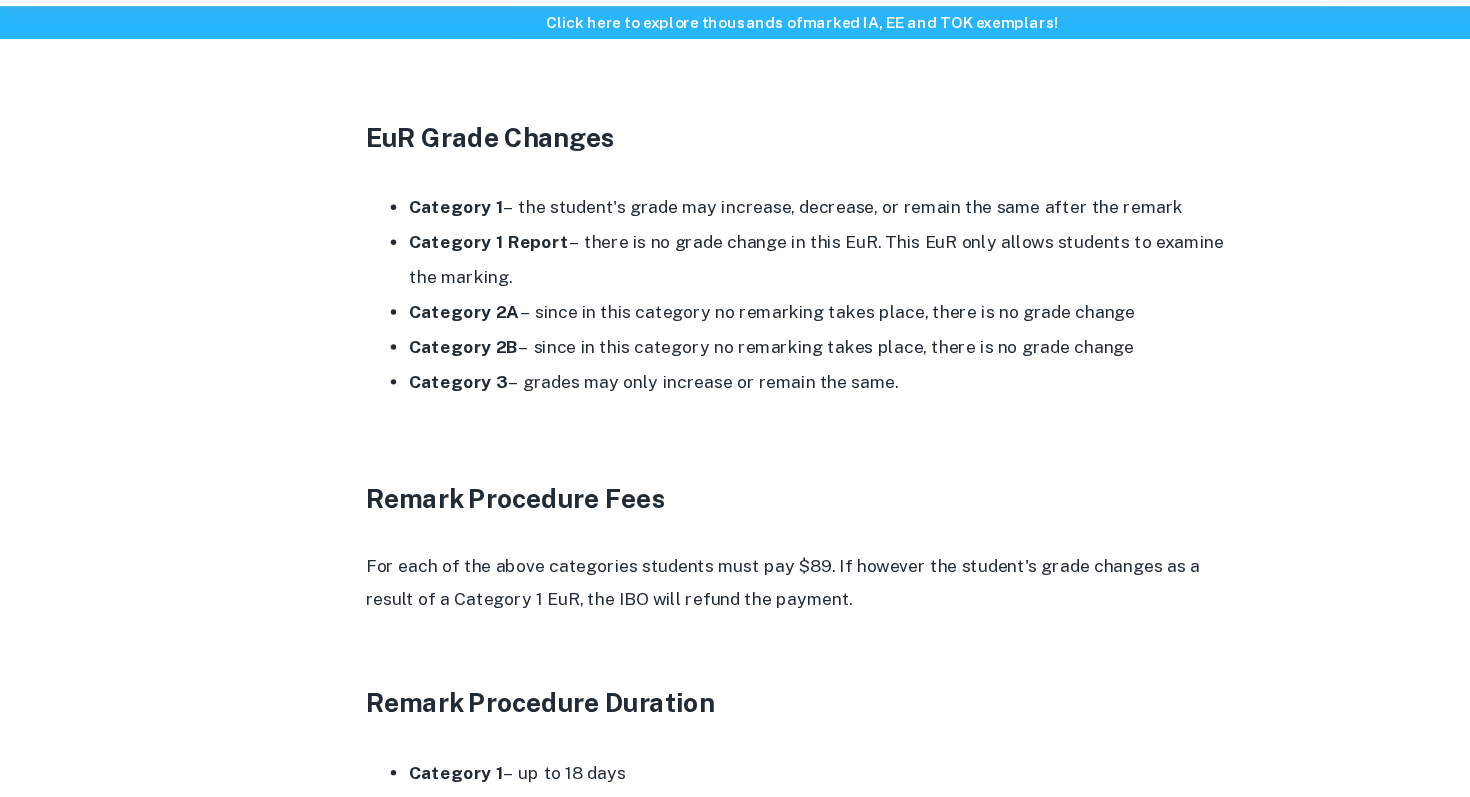 click on "For each of the above categories students must pay $89. If however the student's grade changes as a result of a Category 1 EuR, the IBO will refund the payment." at bounding box center (735, 601) 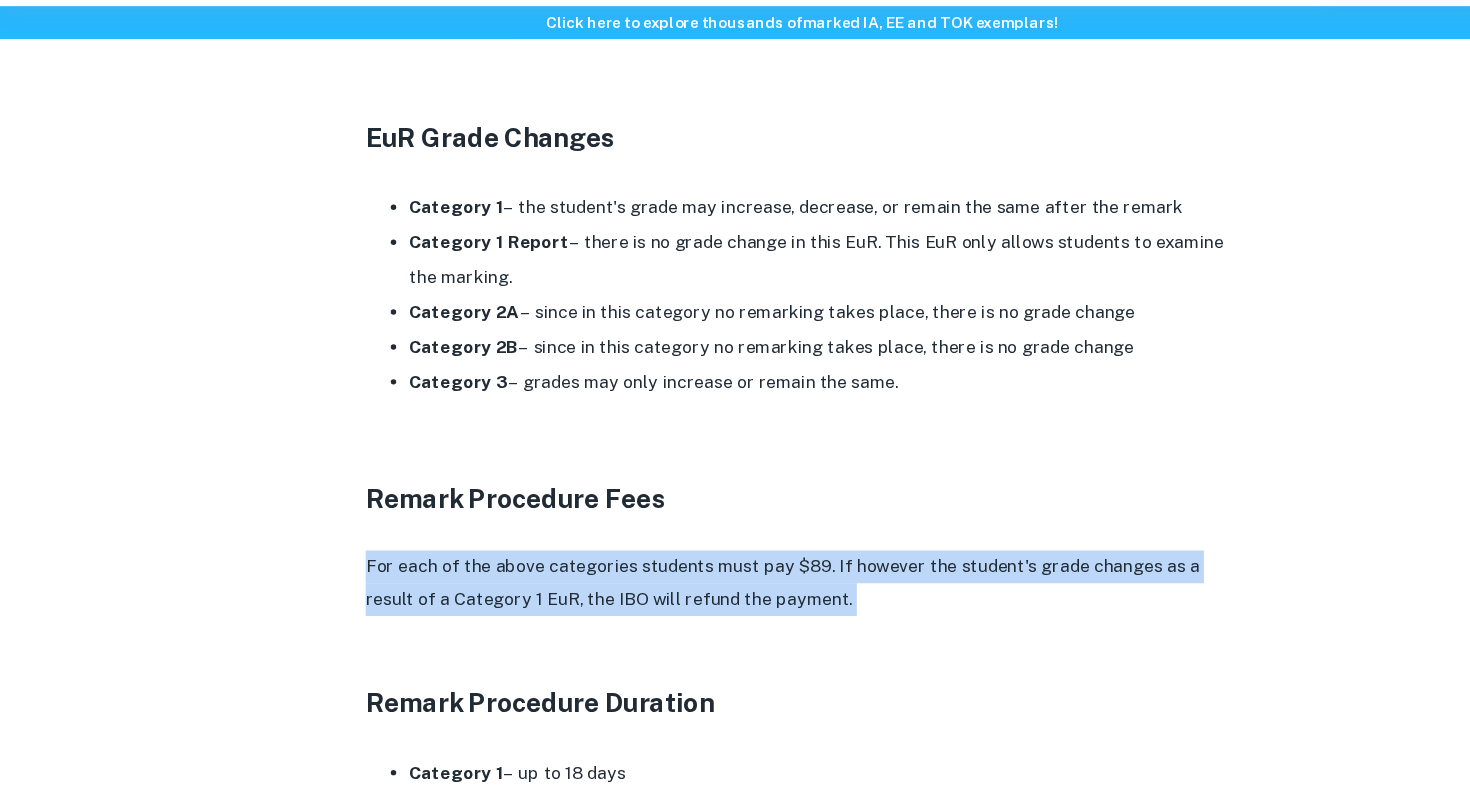 drag, startPoint x: 933, startPoint y: 547, endPoint x: 925, endPoint y: 582, distance: 35.902645 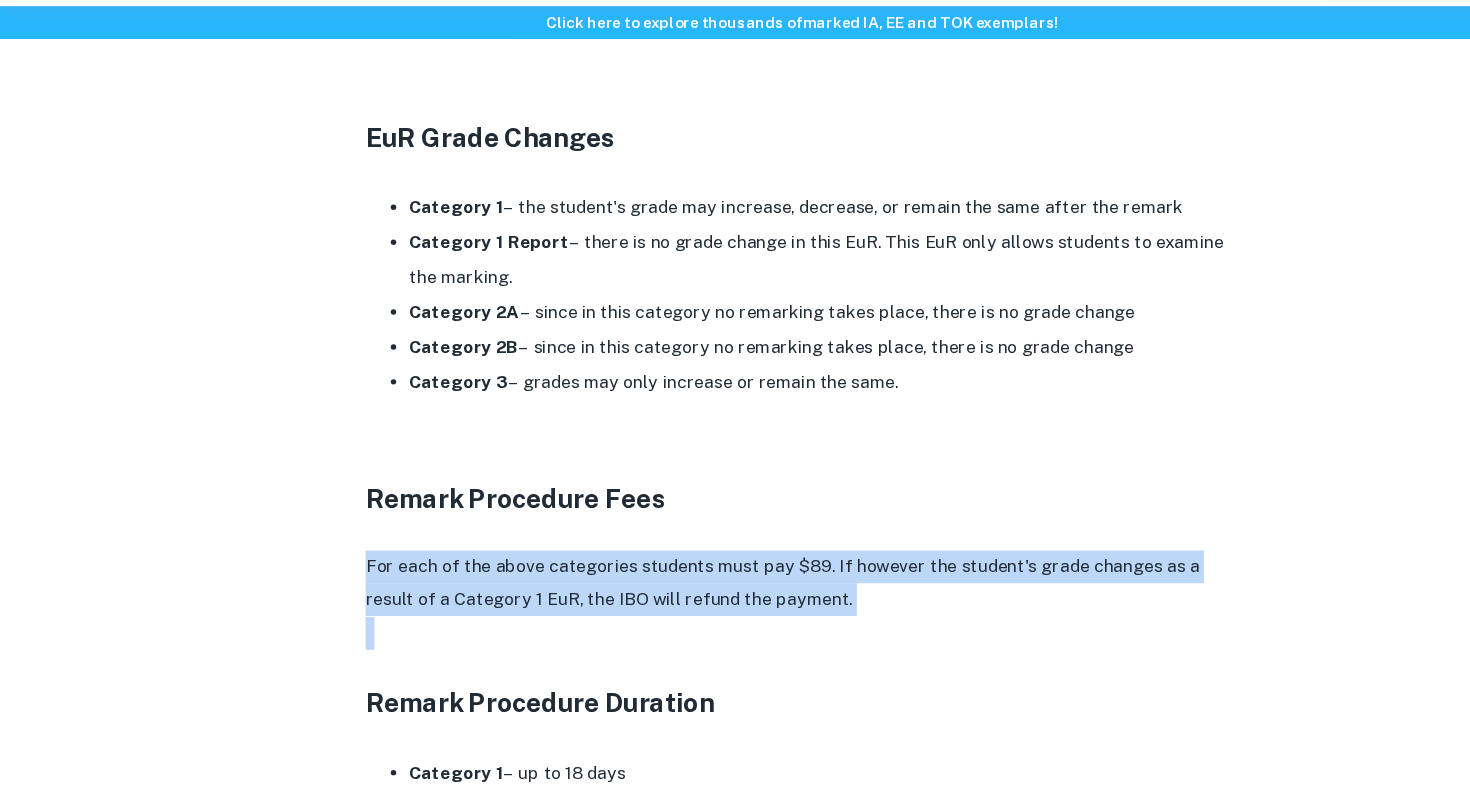 click at bounding box center (735, 647) 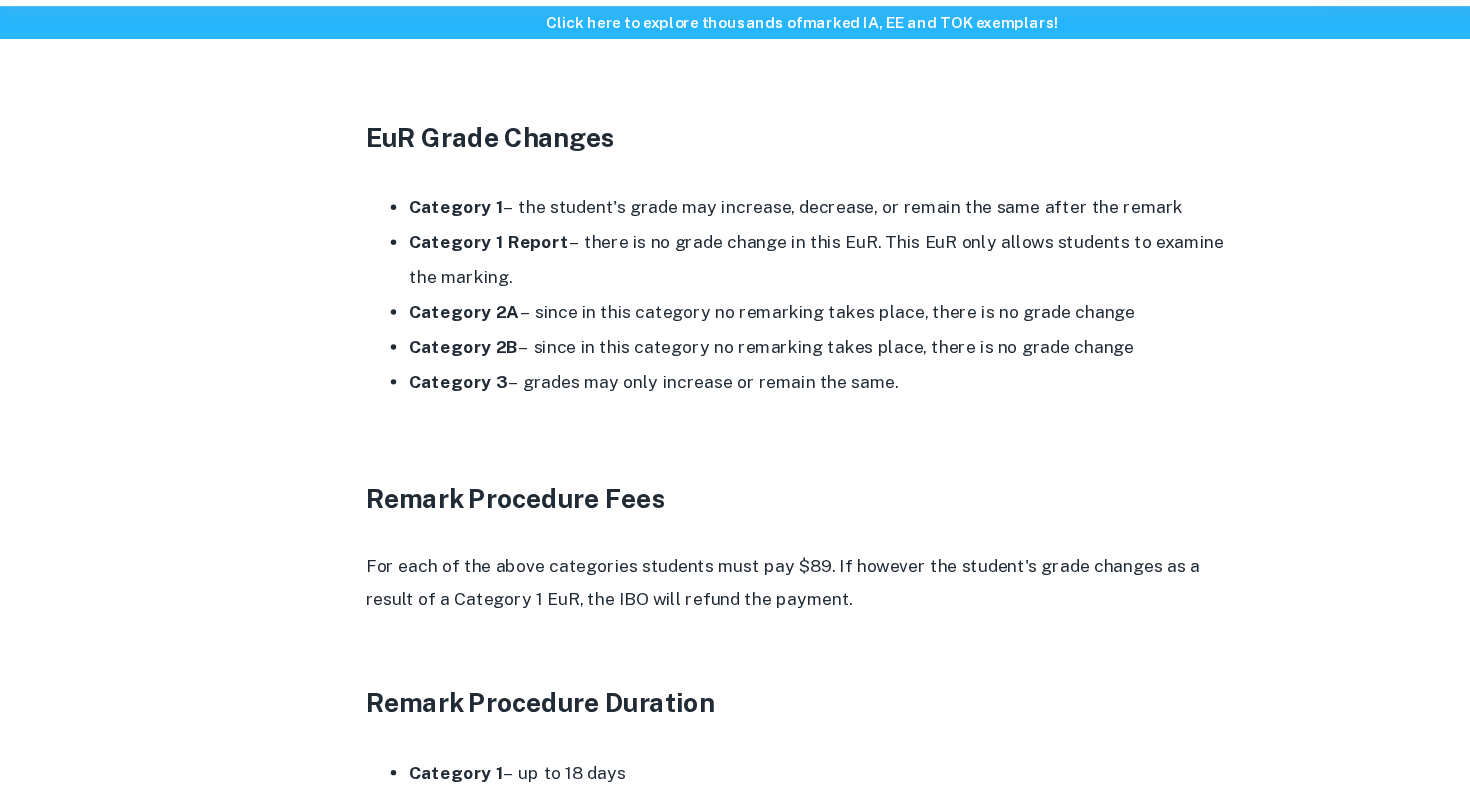 click at bounding box center [735, 647] 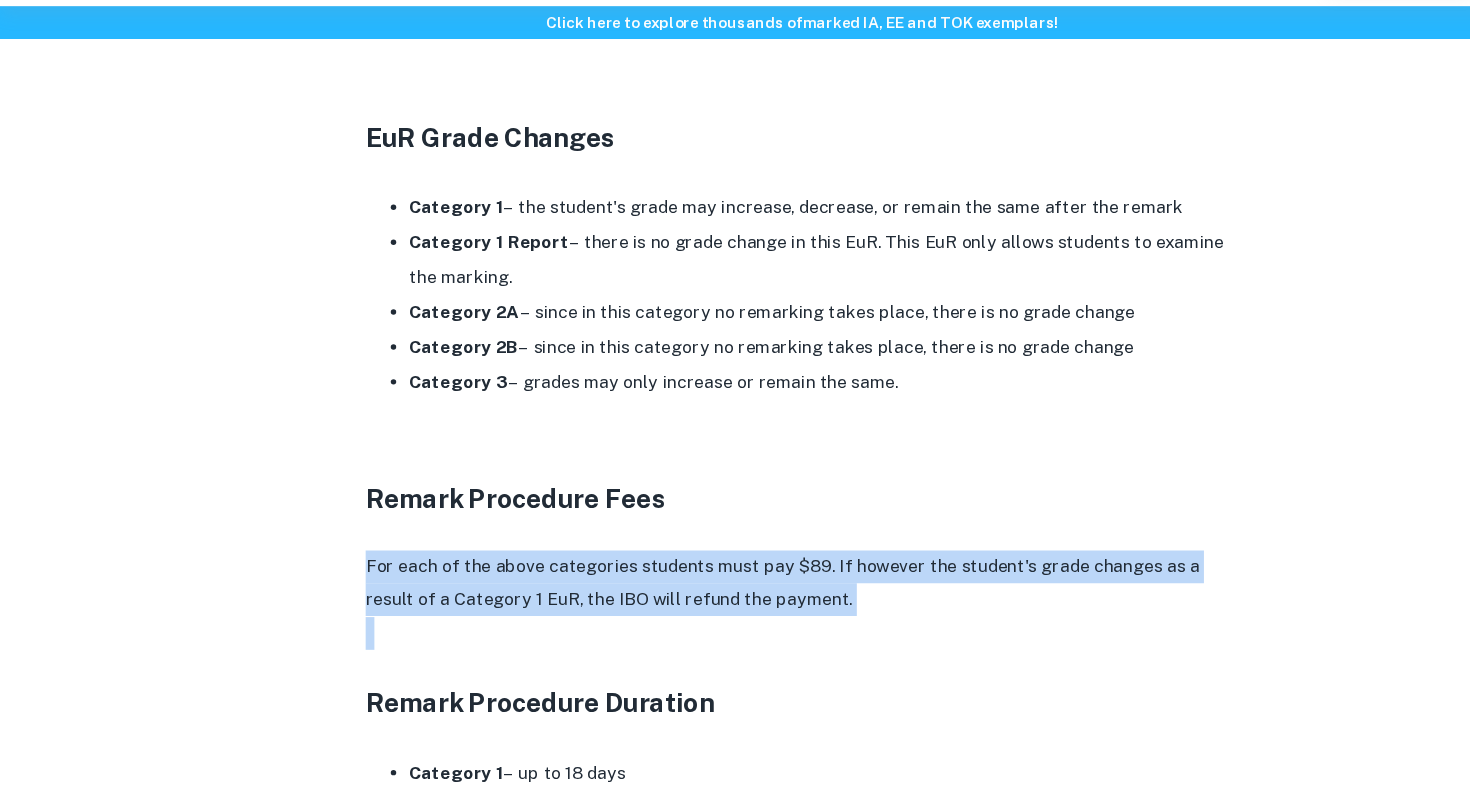 drag, startPoint x: 925, startPoint y: 582, endPoint x: 905, endPoint y: 524, distance: 61.351448 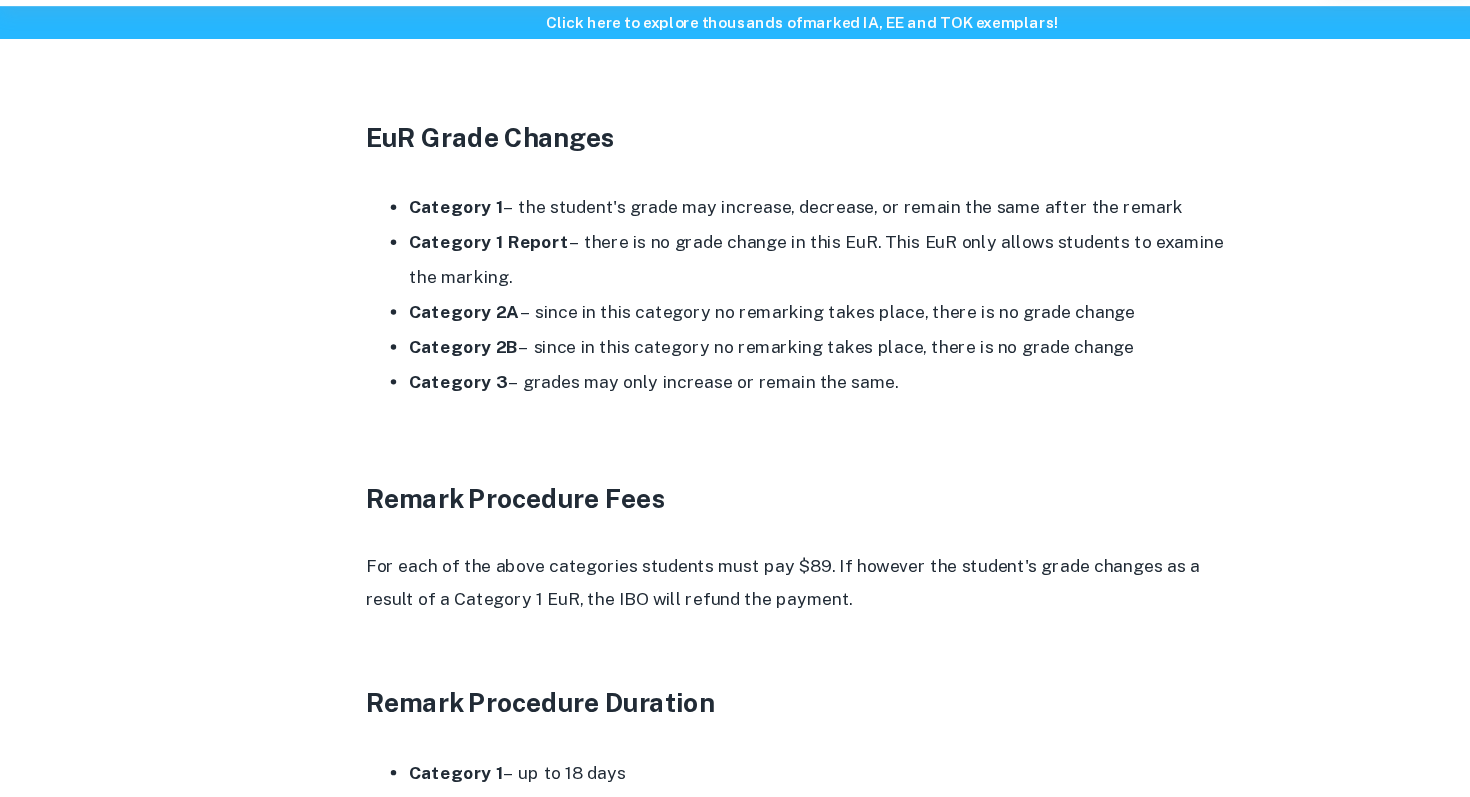 click on "For each of the above categories students must pay $89. If however the student's grade changes as a result of a Category 1 EuR, the IBO will refund the payment." at bounding box center [735, 601] 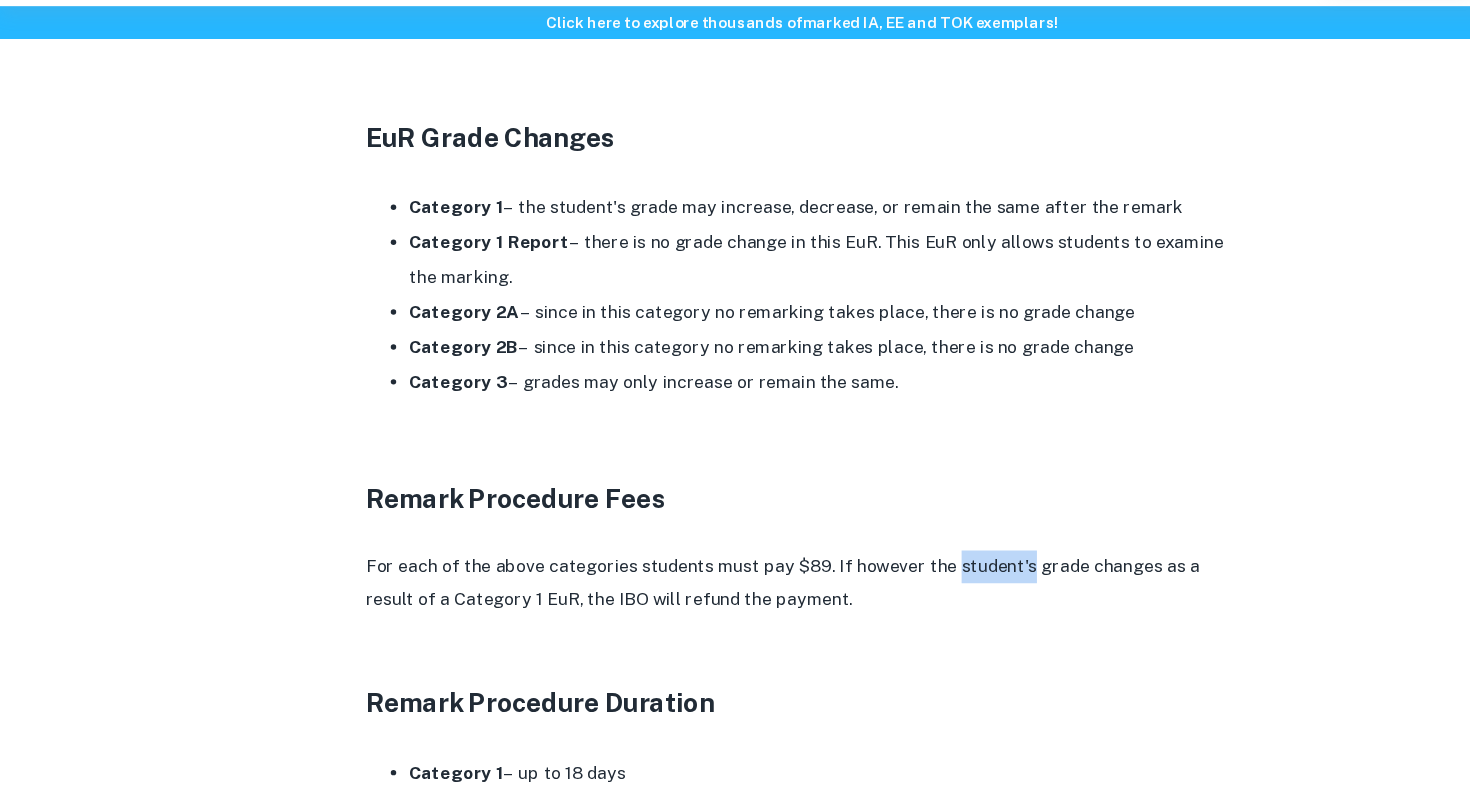 click on "For each of the above categories students must pay $89. If however the student's grade changes as a result of a Category 1 EuR, the IBO will refund the payment." at bounding box center [735, 601] 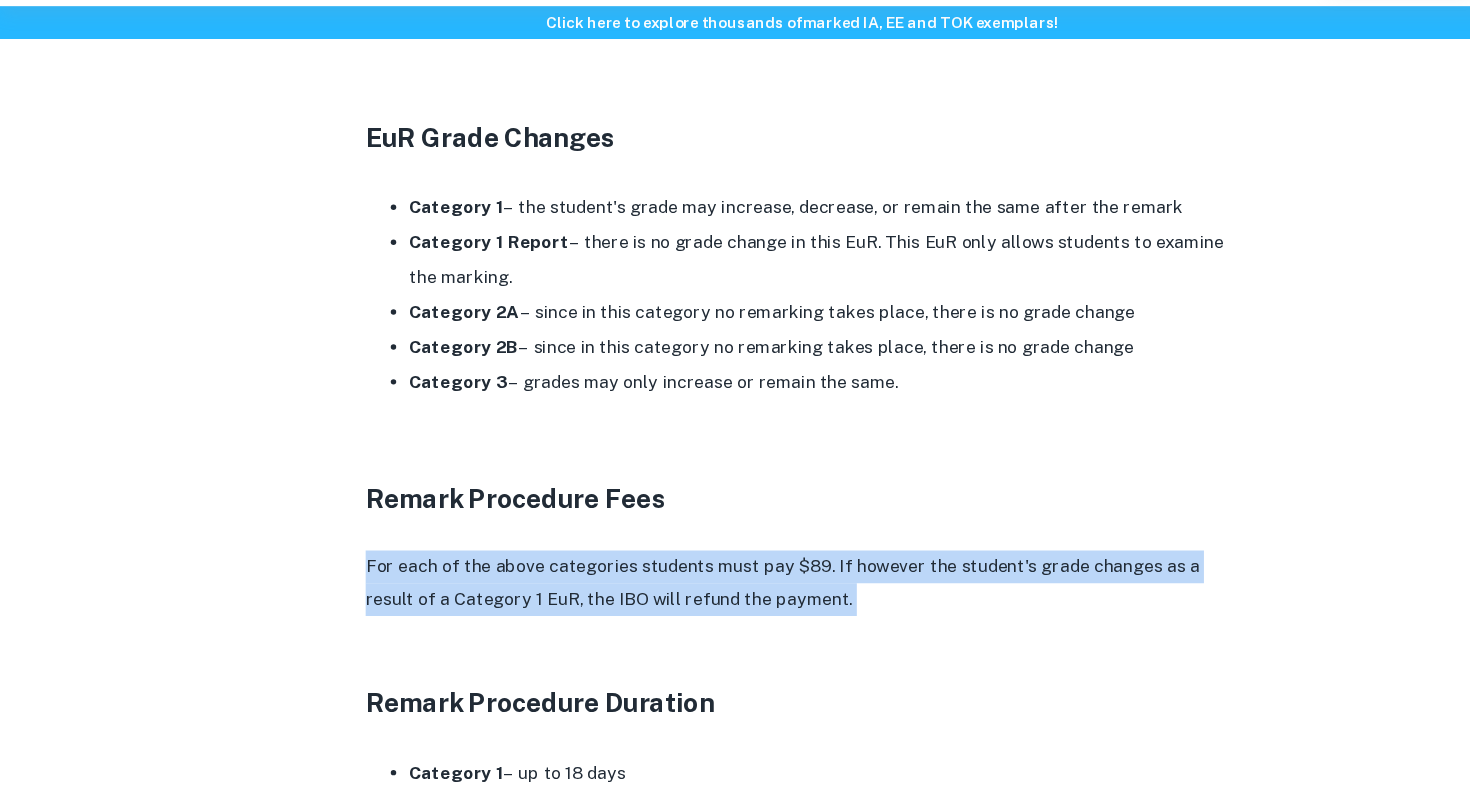 click on "For each of the above categories students must pay $89. If however the student's grade changes as a result of a Category 1 EuR, the IBO will refund the payment." at bounding box center [735, 601] 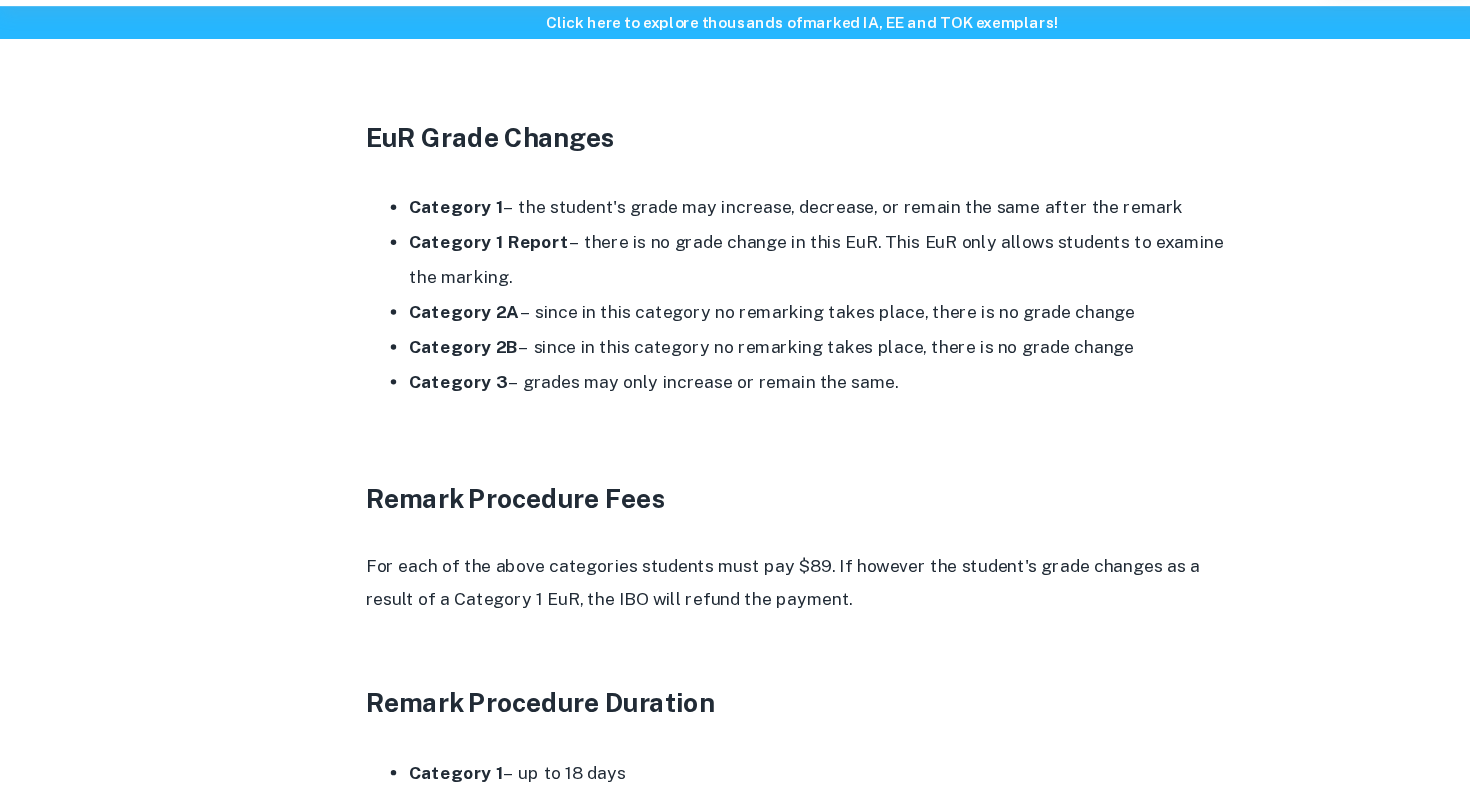 click on "For each of the above categories students must pay $89. If however the student's grade changes as a result of a Category 1 EuR, the IBO will refund the payment." at bounding box center [735, 601] 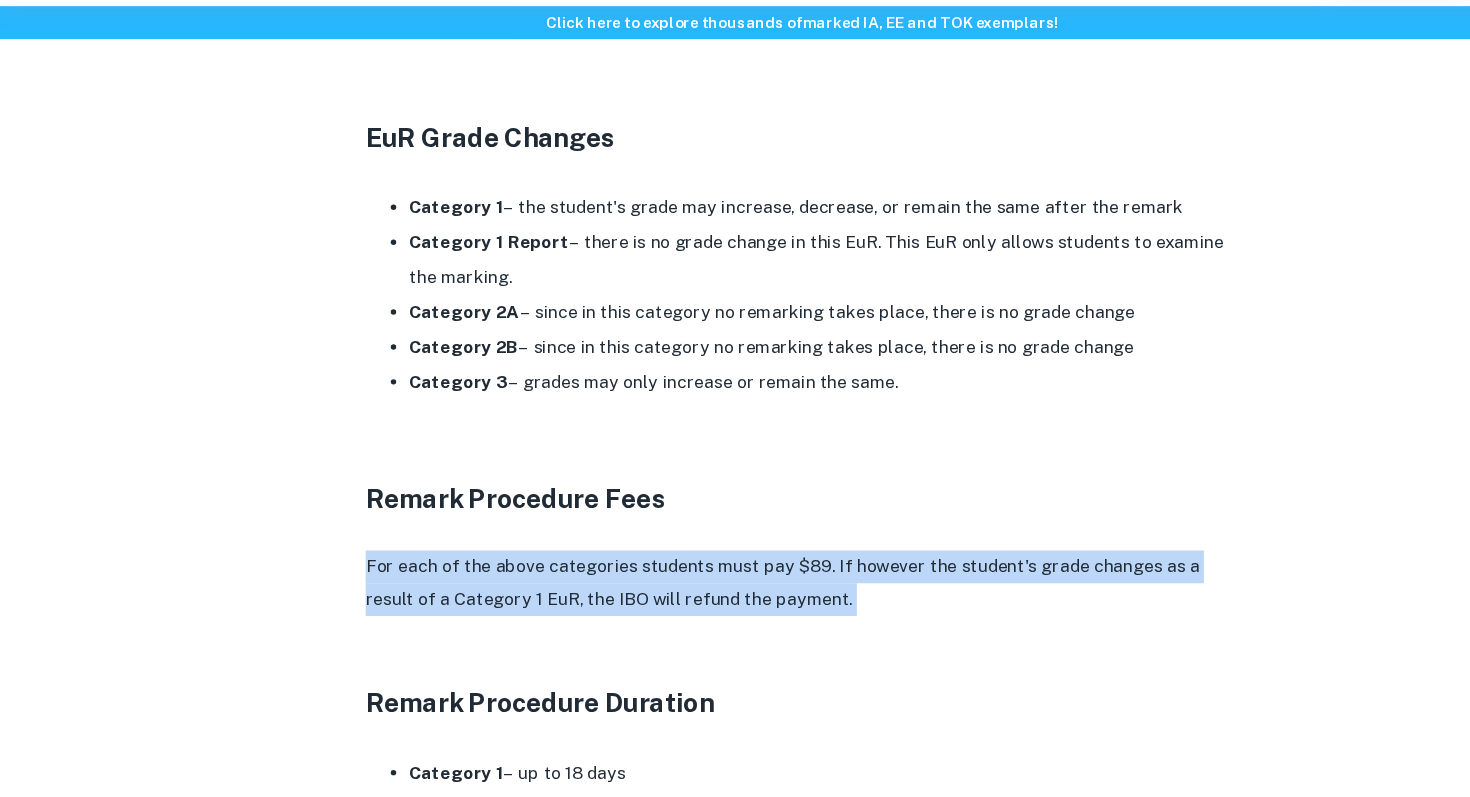 drag, startPoint x: 808, startPoint y: 540, endPoint x: 800, endPoint y: 521, distance: 20.615528 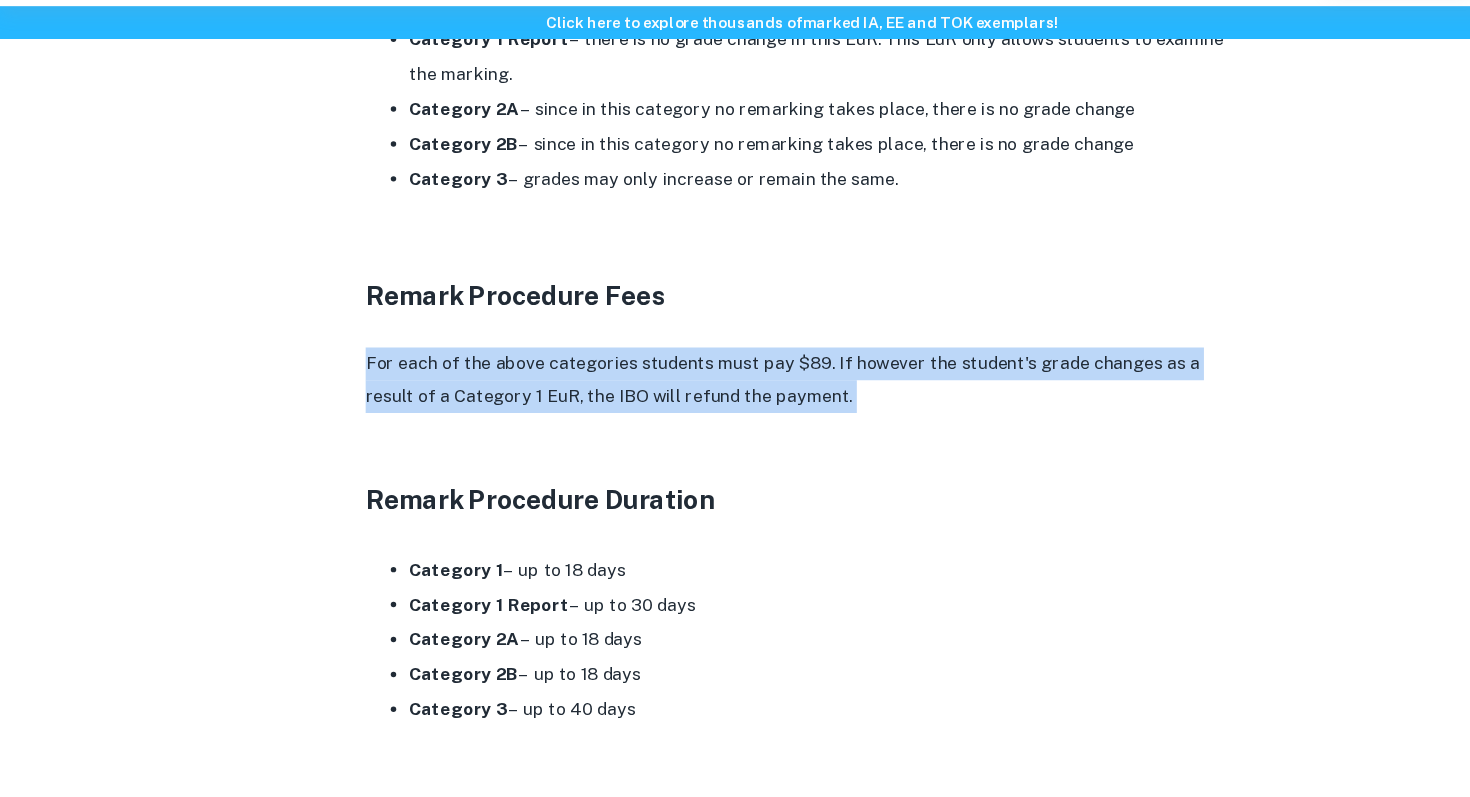 scroll, scrollTop: 2125, scrollLeft: 0, axis: vertical 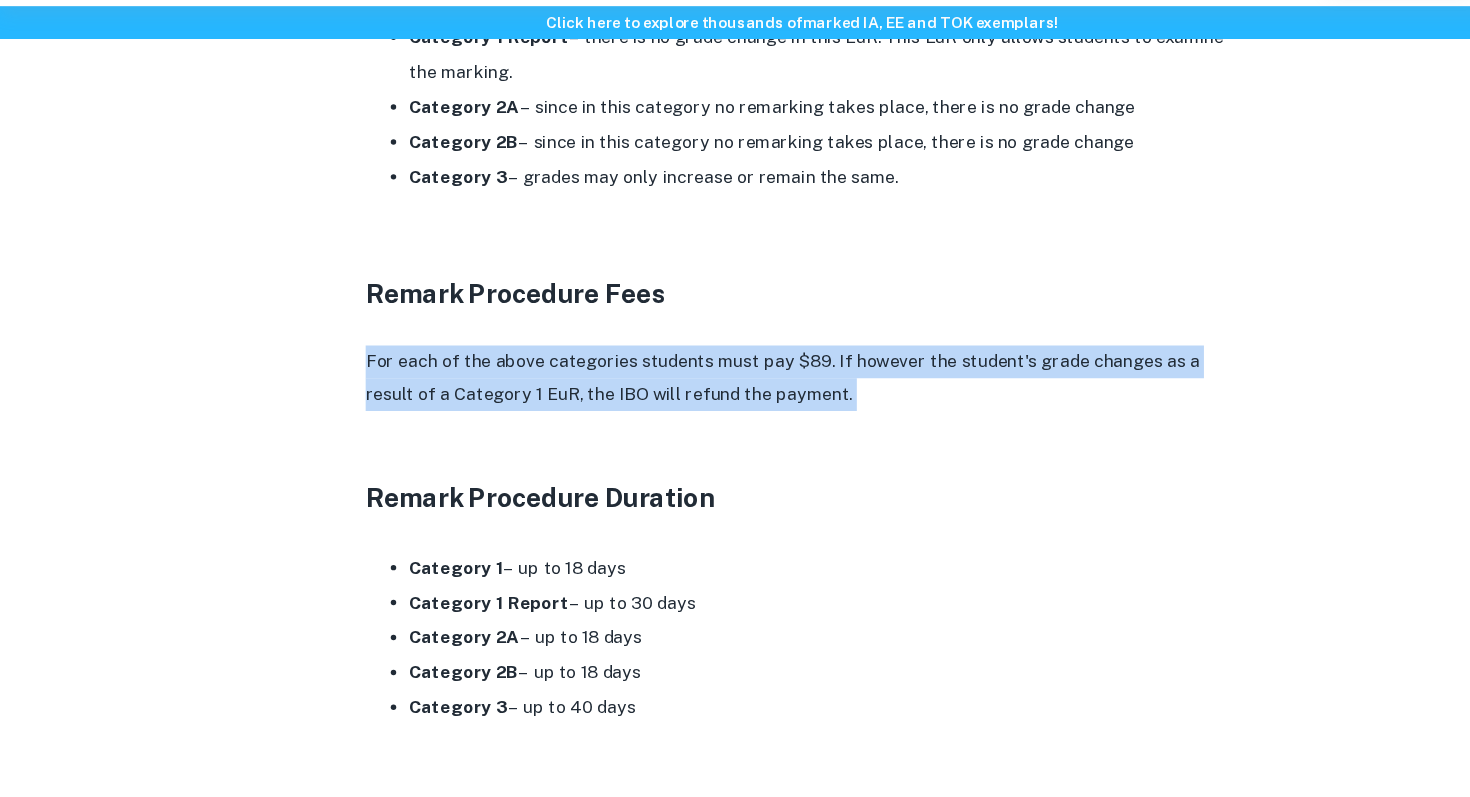 click on "Category 1   –  up to 18 days" at bounding box center (755, 587) 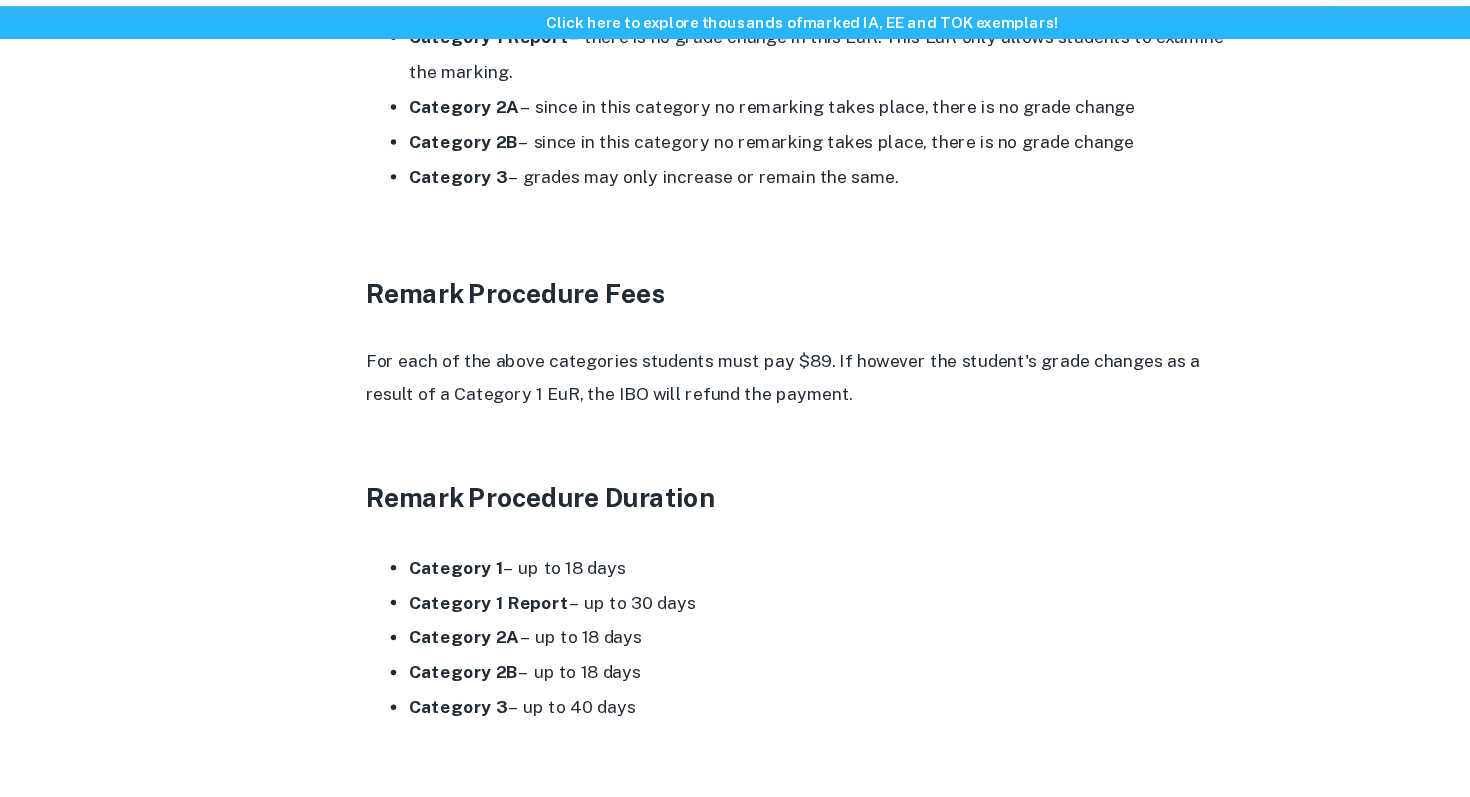 click on "Category 1   –  up to 18 days" at bounding box center [755, 587] 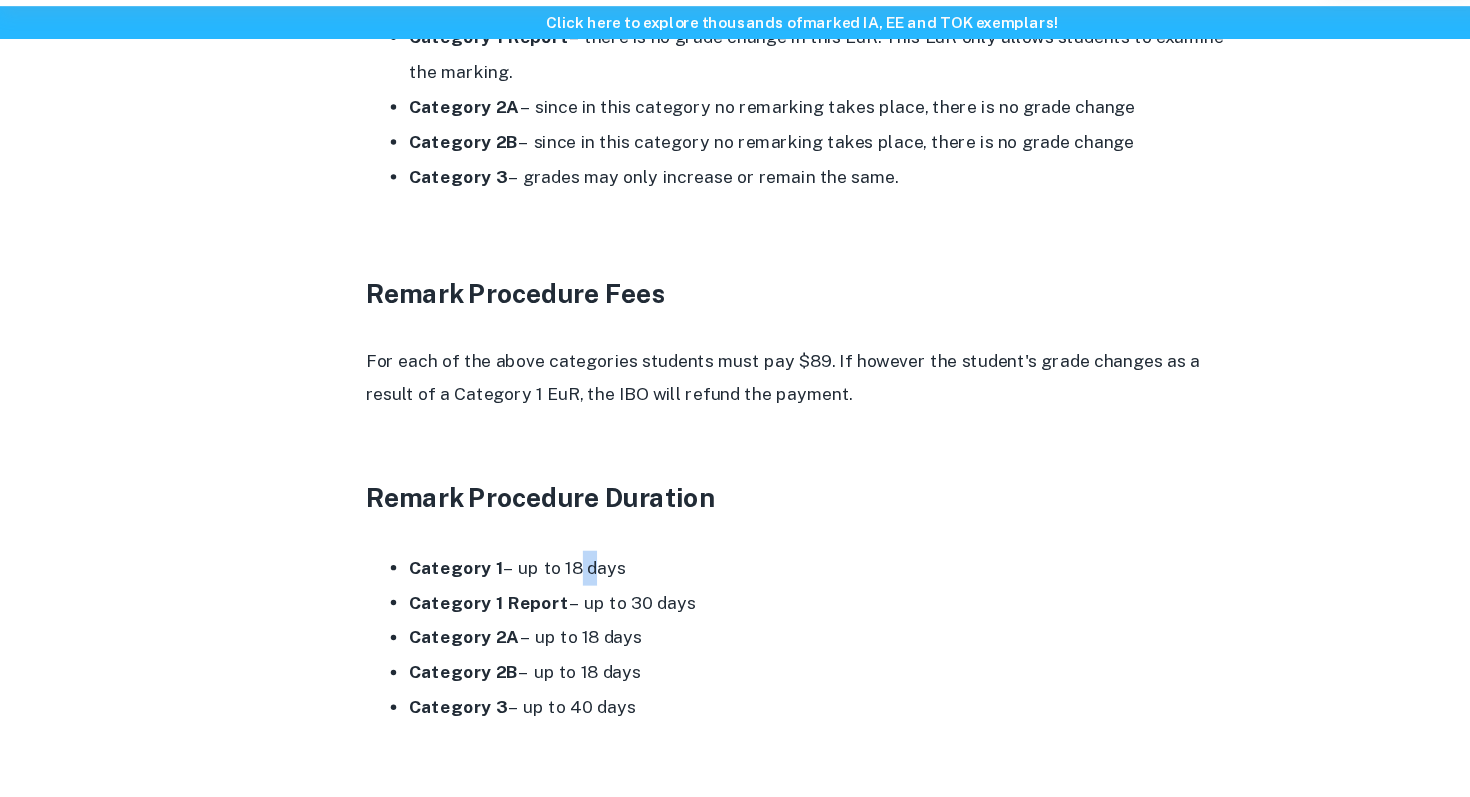 click on "Category 1   –  up to 18 days" at bounding box center (755, 587) 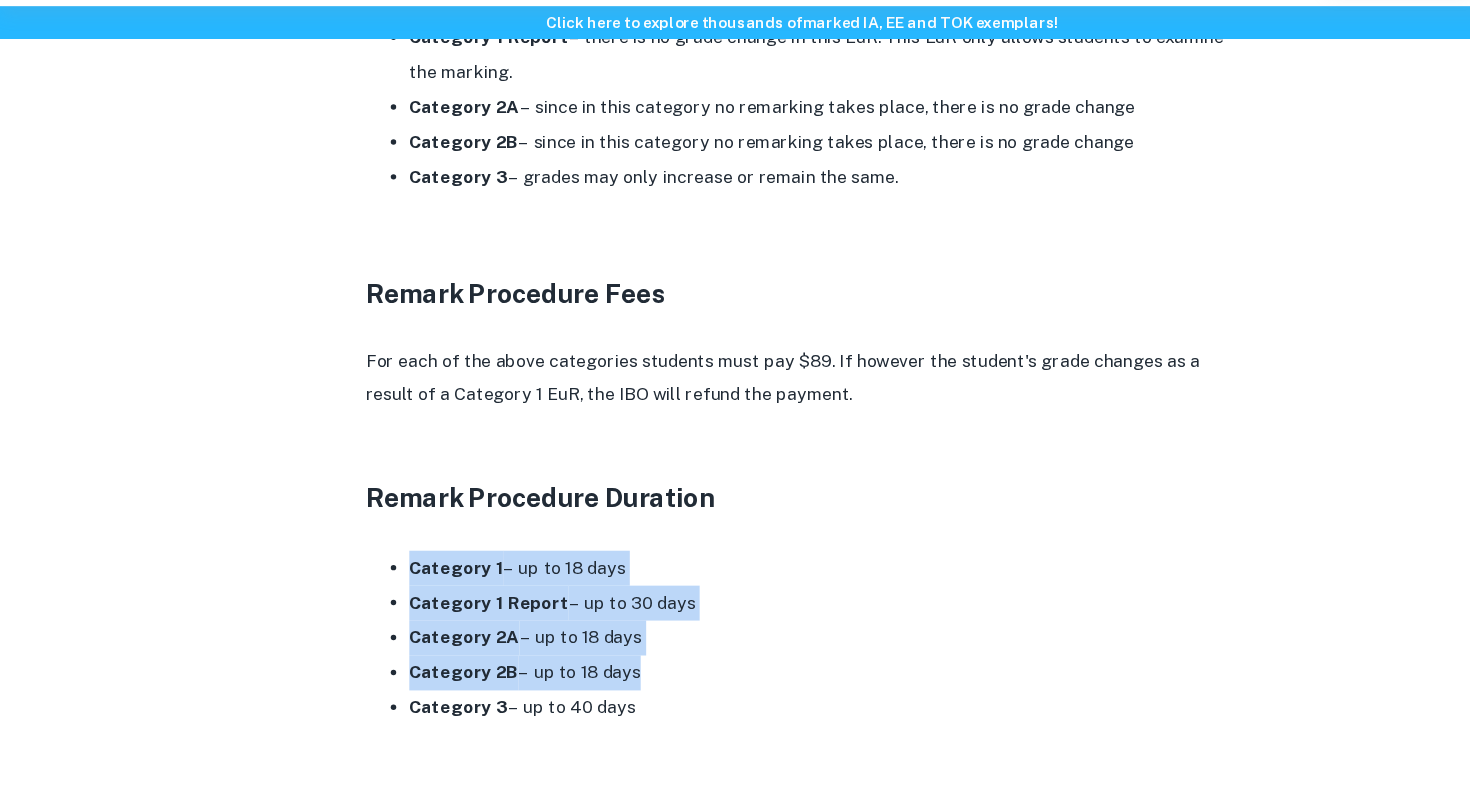 drag, startPoint x: 520, startPoint y: 523, endPoint x: 508, endPoint y: 636, distance: 113.63538 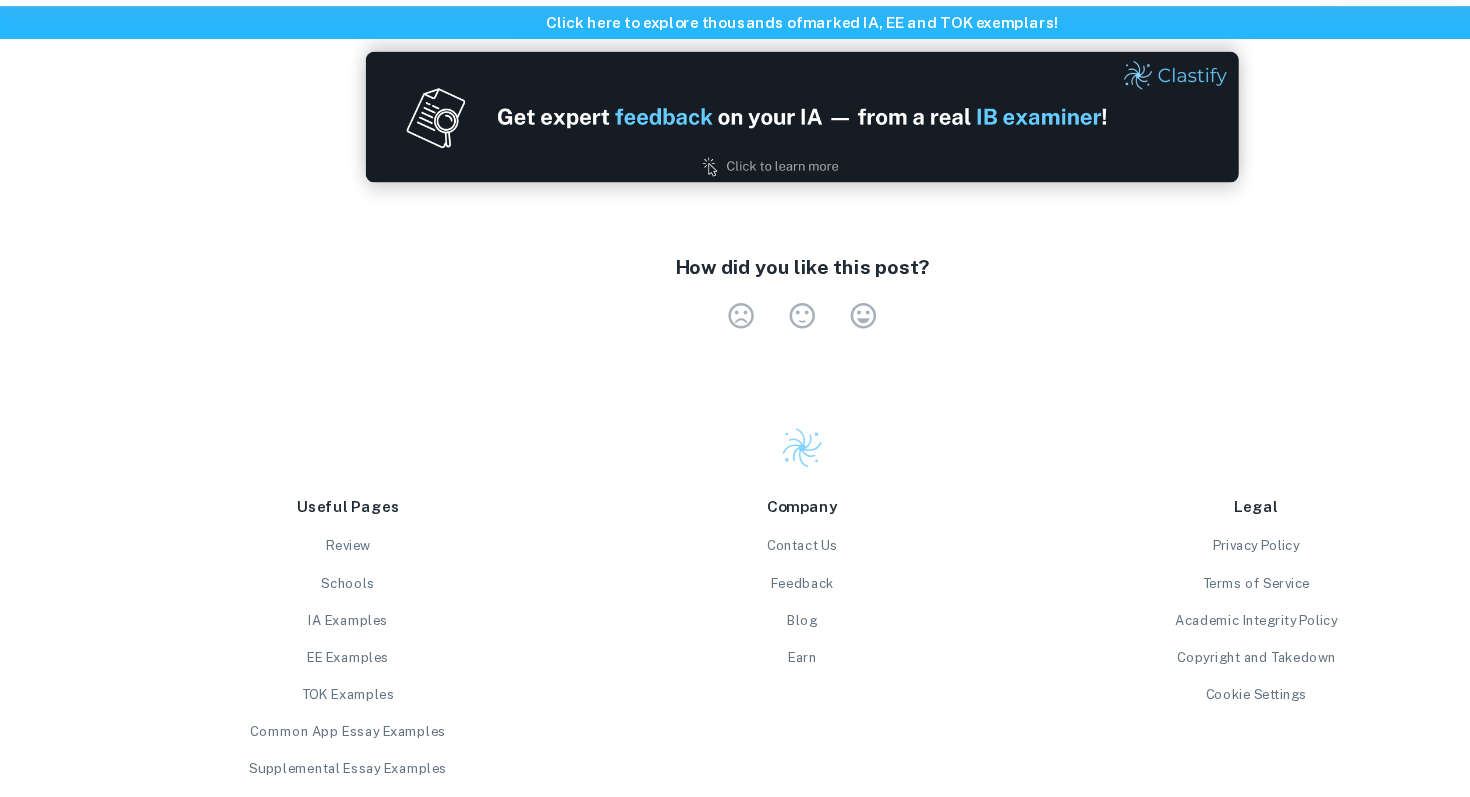 scroll, scrollTop: 3672, scrollLeft: 0, axis: vertical 